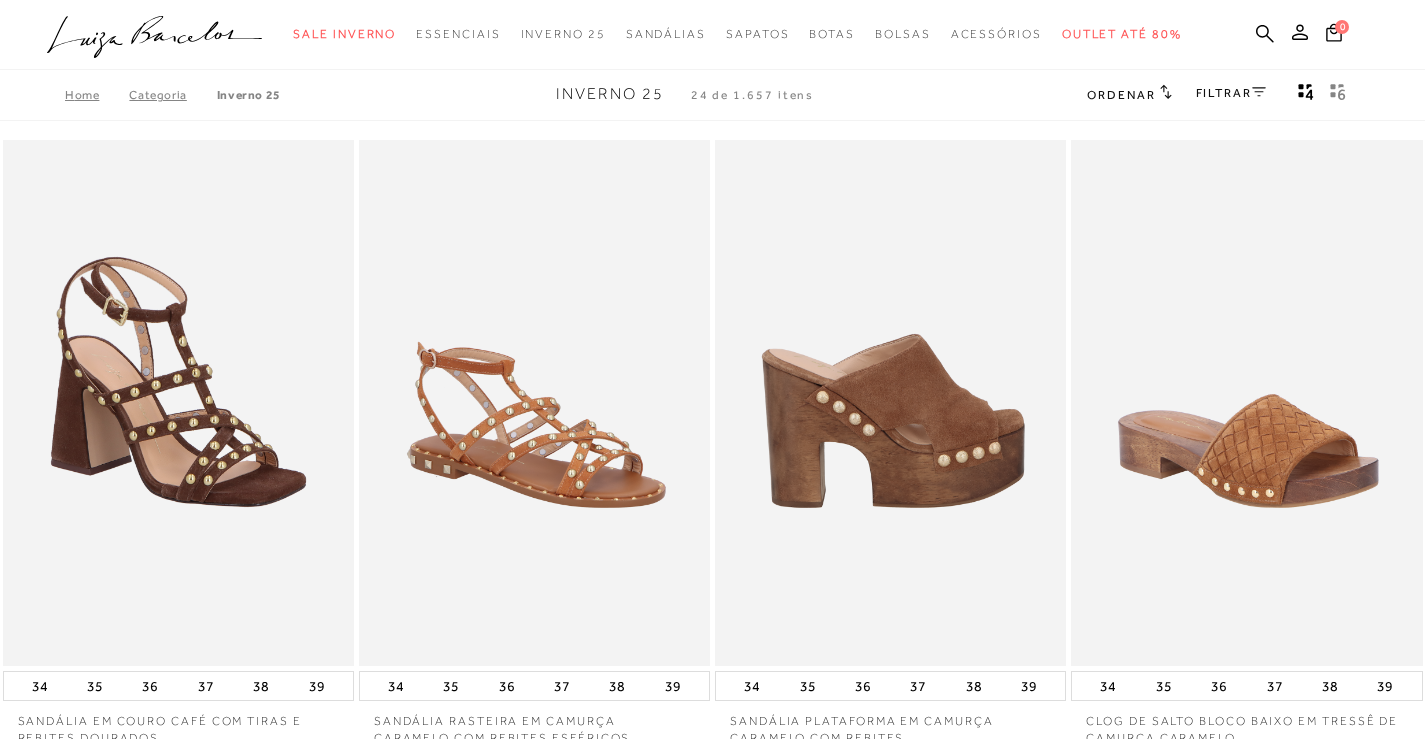 scroll, scrollTop: 0, scrollLeft: 0, axis: both 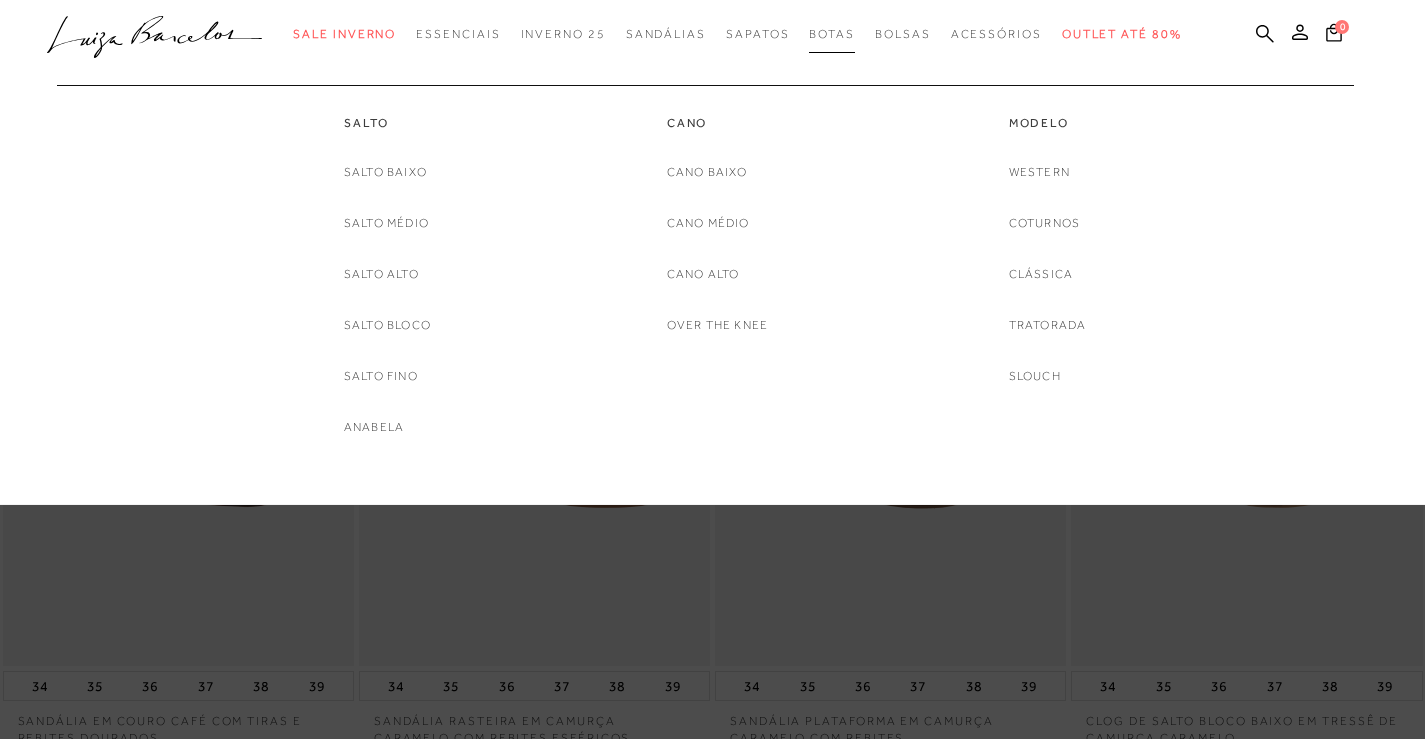 click on "Botas" at bounding box center (832, 34) 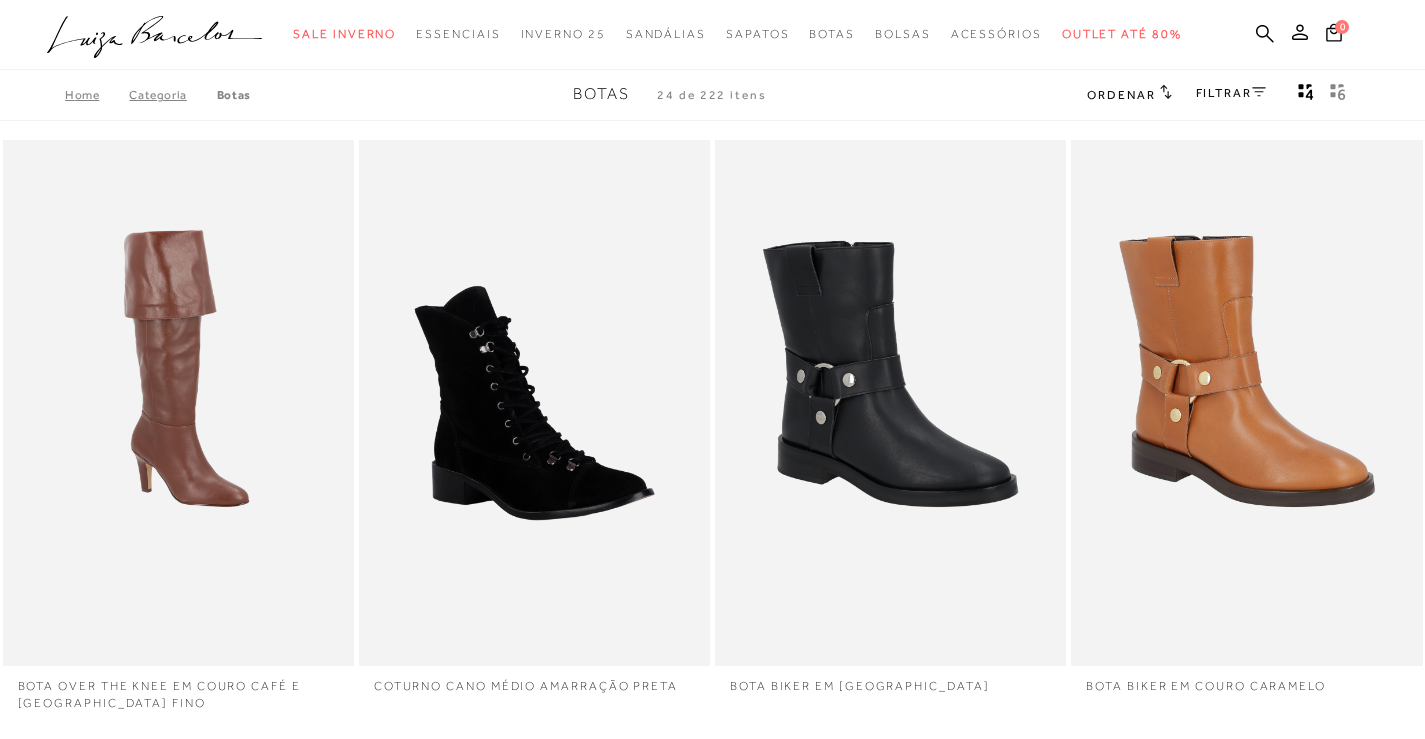 click on "FILTRAR" at bounding box center (1231, 93) 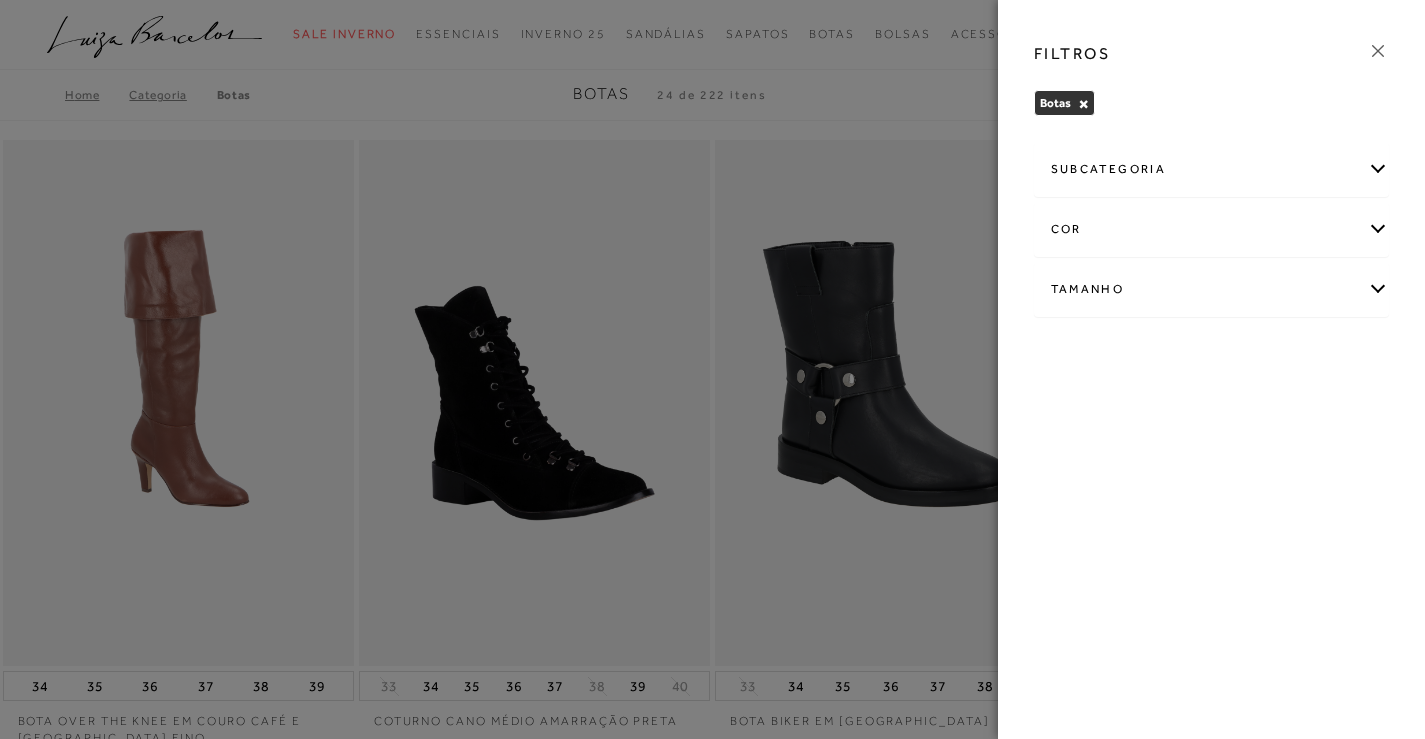 click on "Tamanho" at bounding box center [1212, 289] 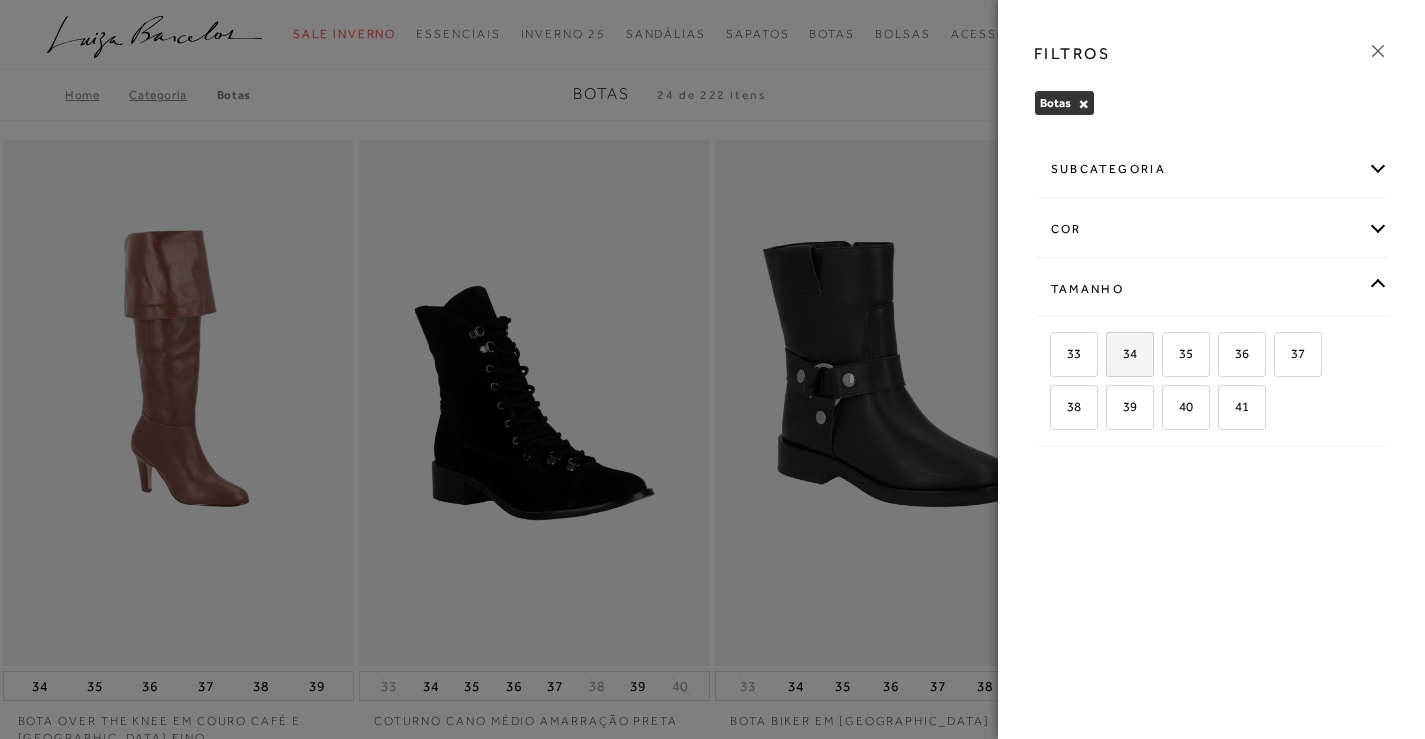 click on "34" at bounding box center (1122, 353) 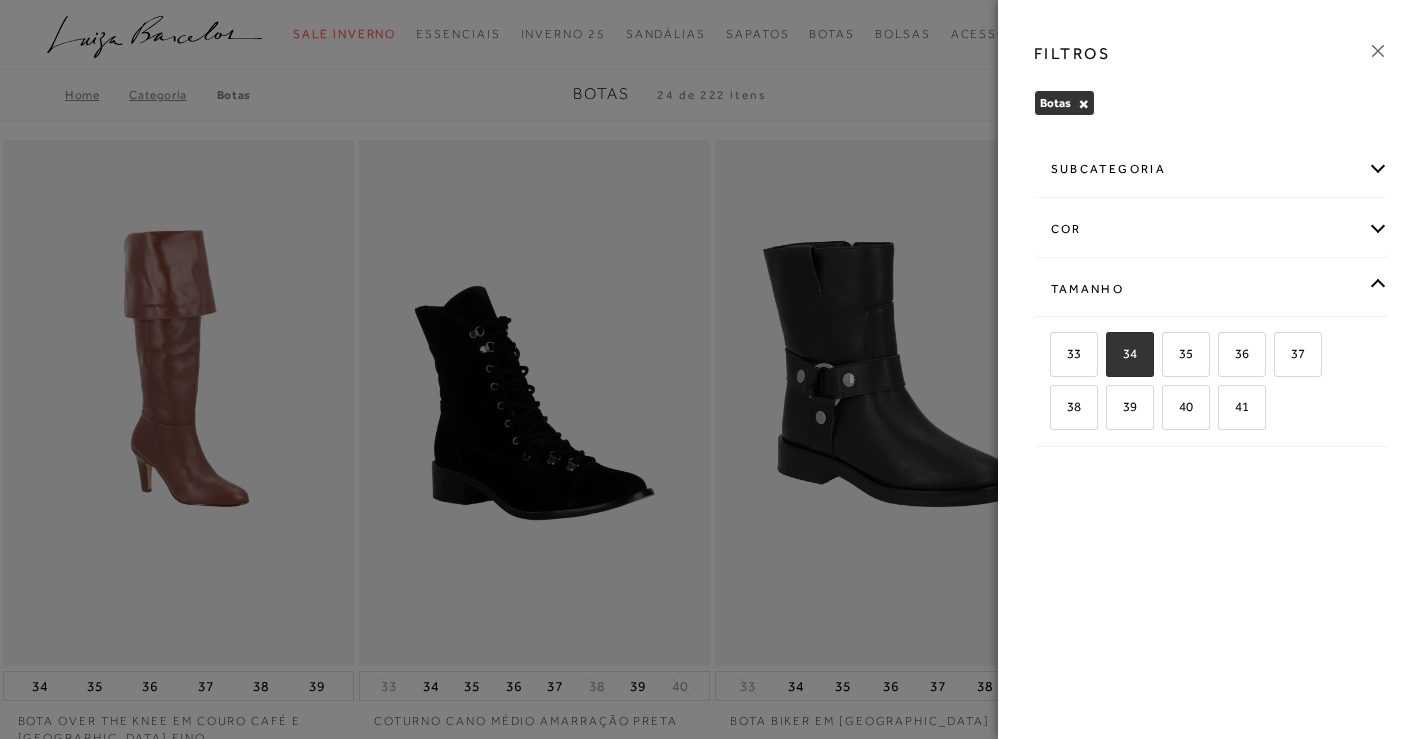 checkbox on "true" 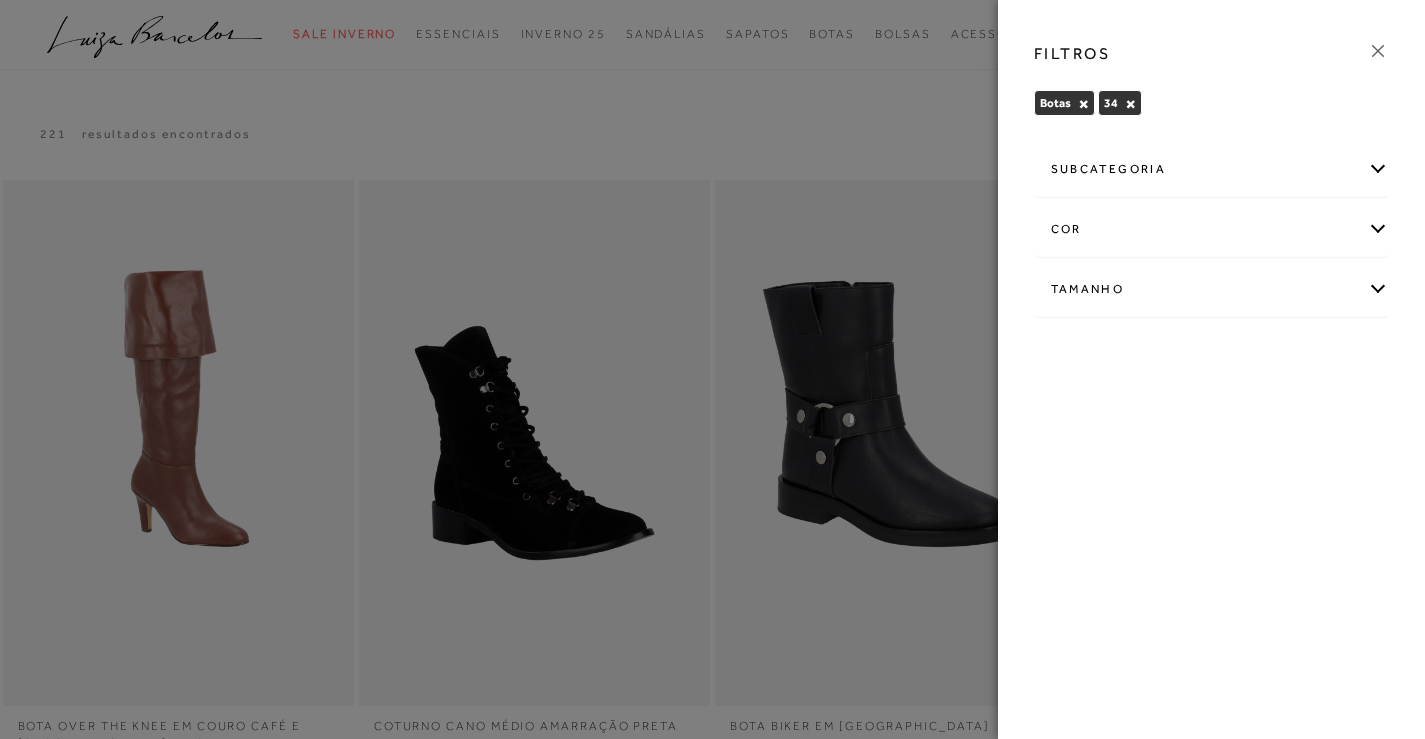 click 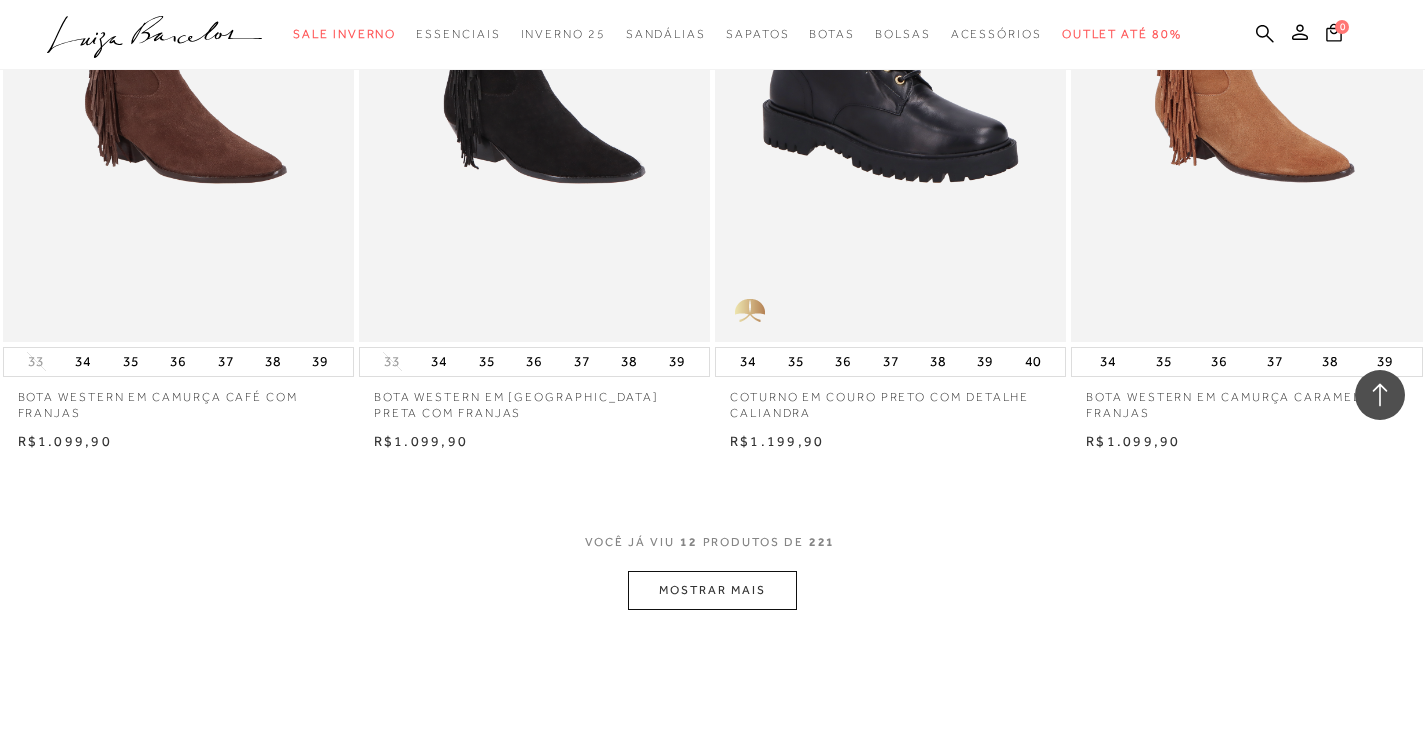 scroll, scrollTop: 2100, scrollLeft: 0, axis: vertical 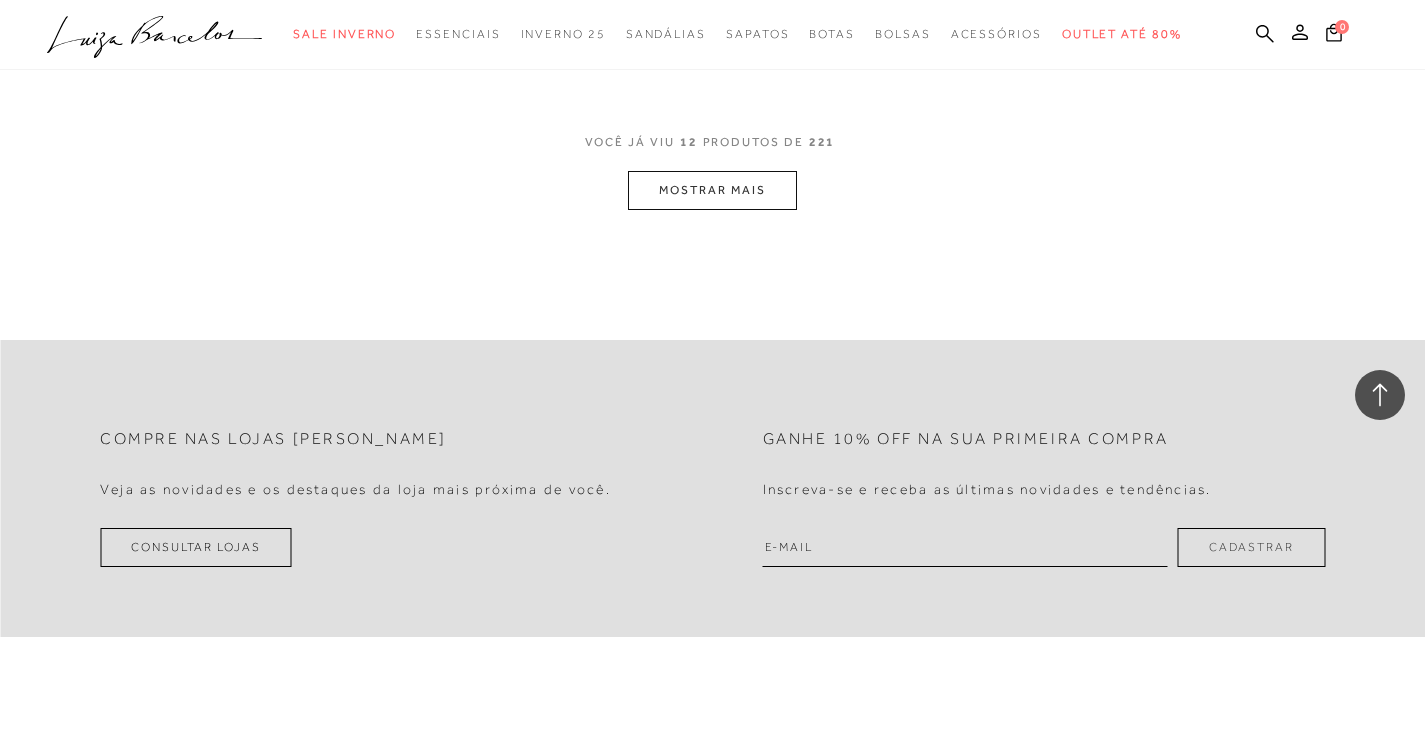 click on "MOSTRAR MAIS" at bounding box center [712, 190] 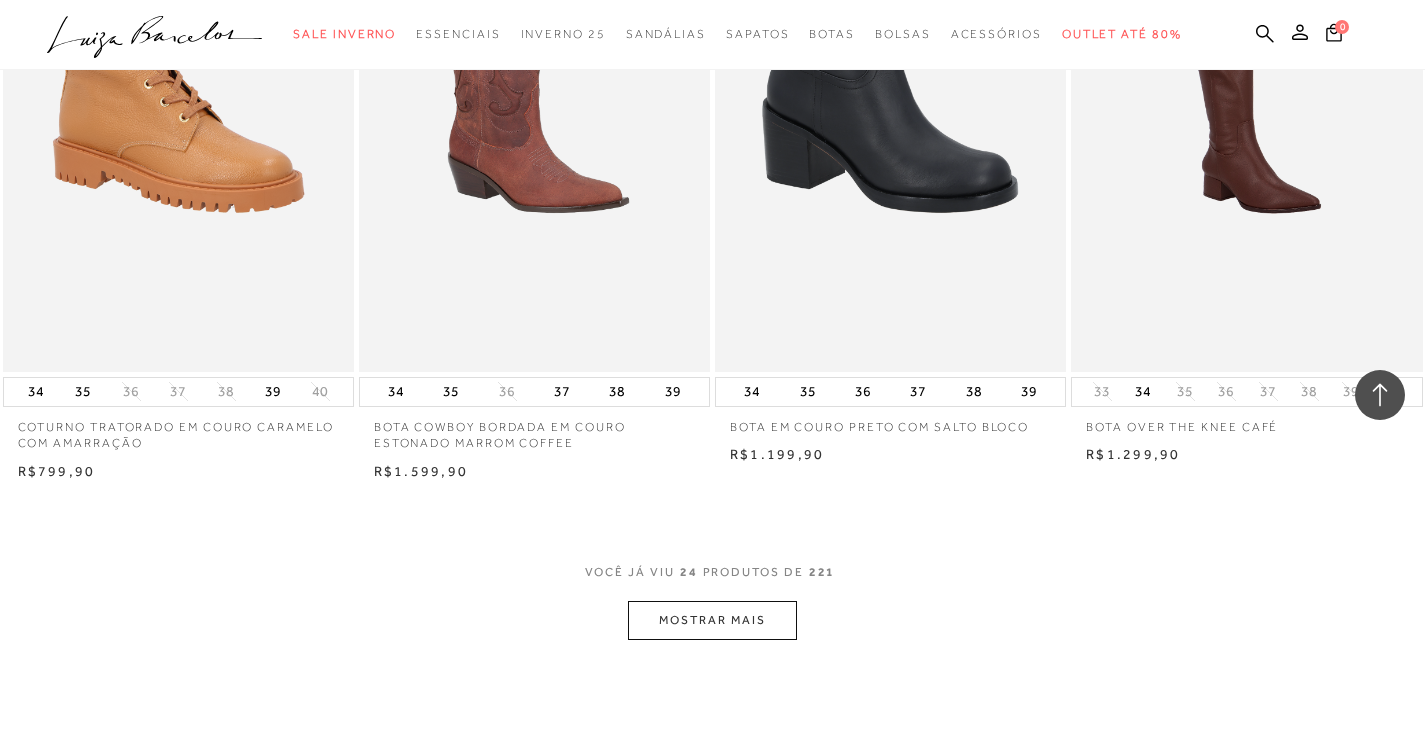 scroll, scrollTop: 3800, scrollLeft: 0, axis: vertical 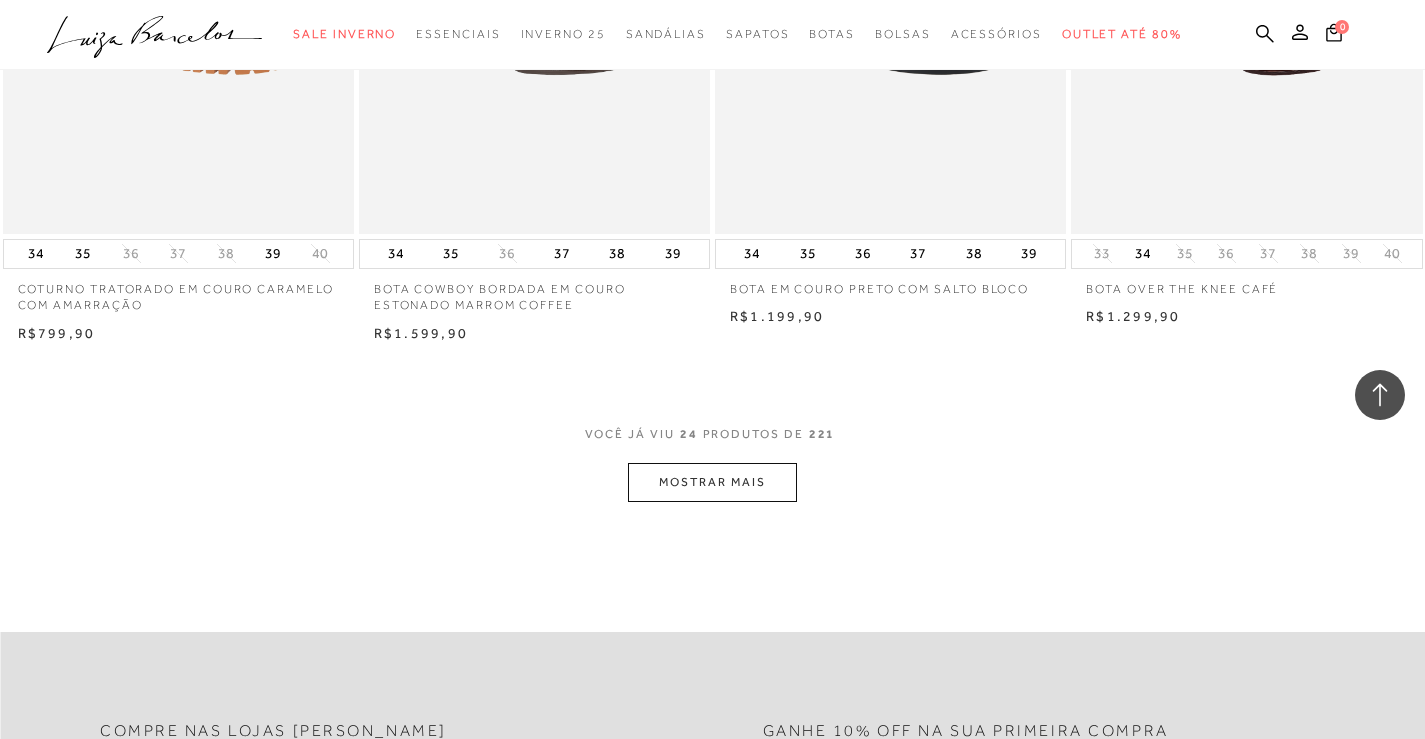 click on "MOSTRAR MAIS" at bounding box center (712, 482) 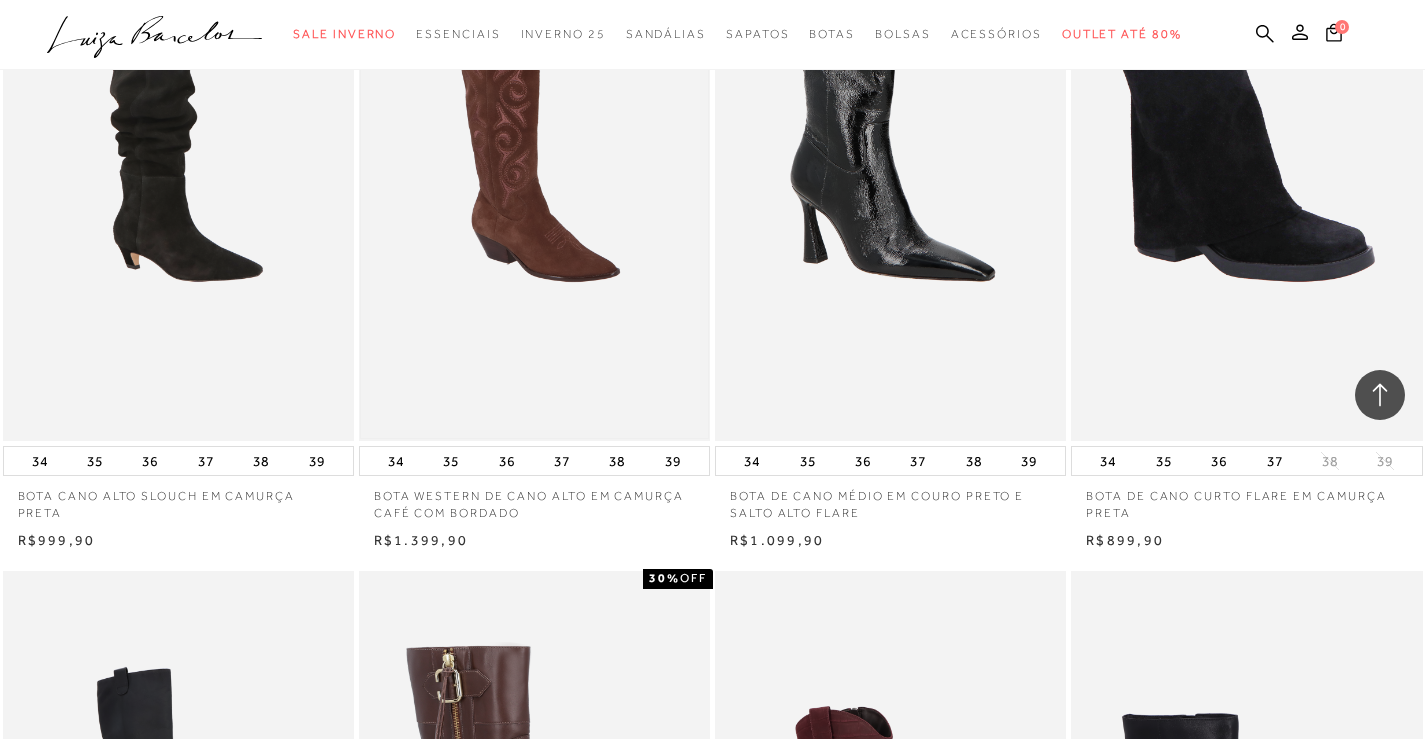 scroll, scrollTop: 5000, scrollLeft: 0, axis: vertical 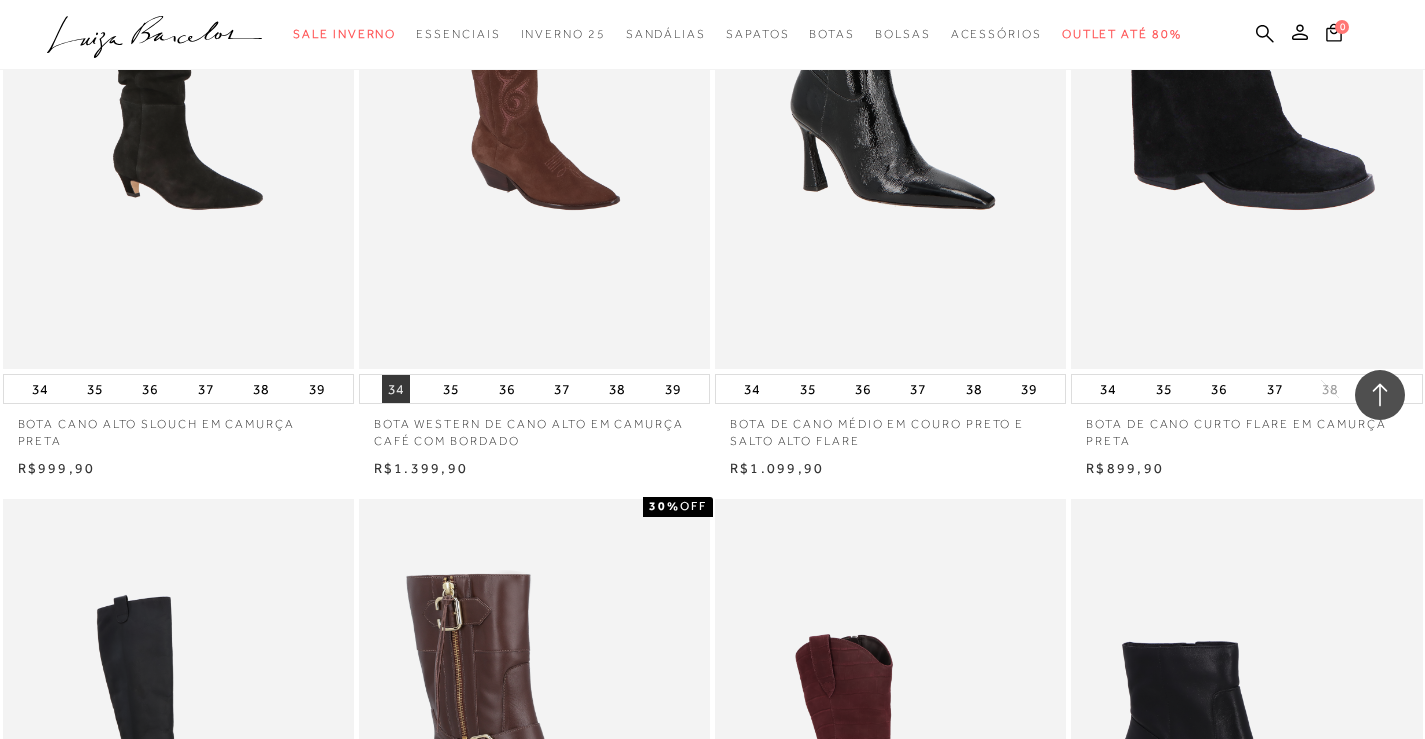 click on "34" at bounding box center (396, 389) 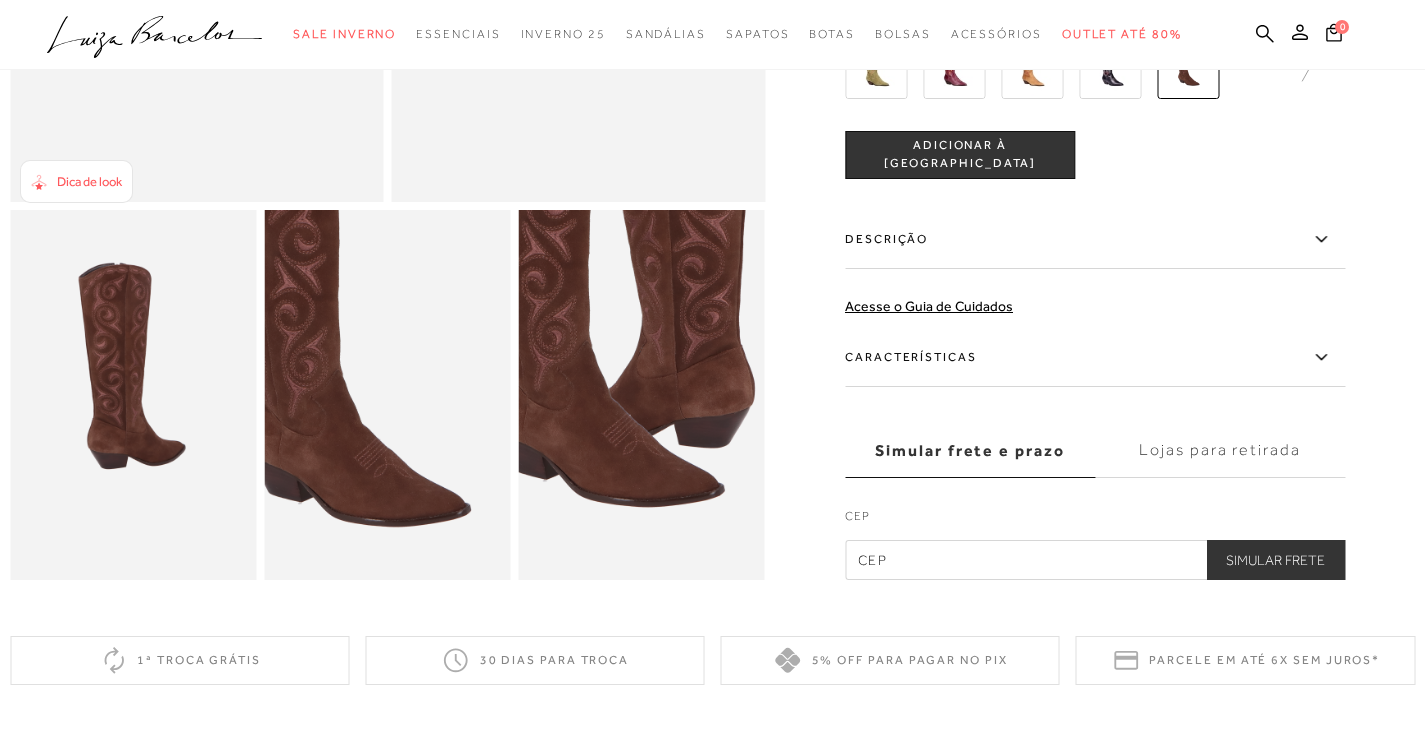 scroll, scrollTop: 200, scrollLeft: 0, axis: vertical 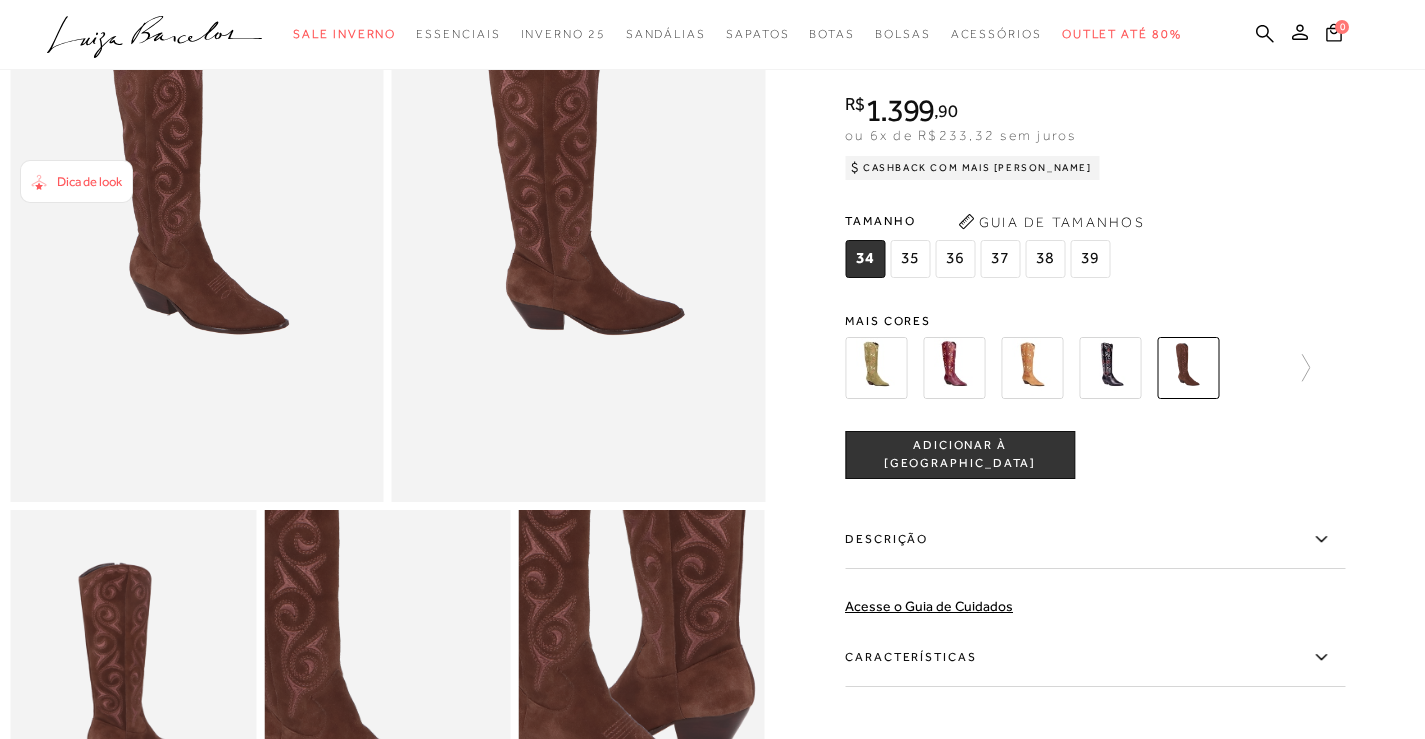 click at bounding box center [876, 368] 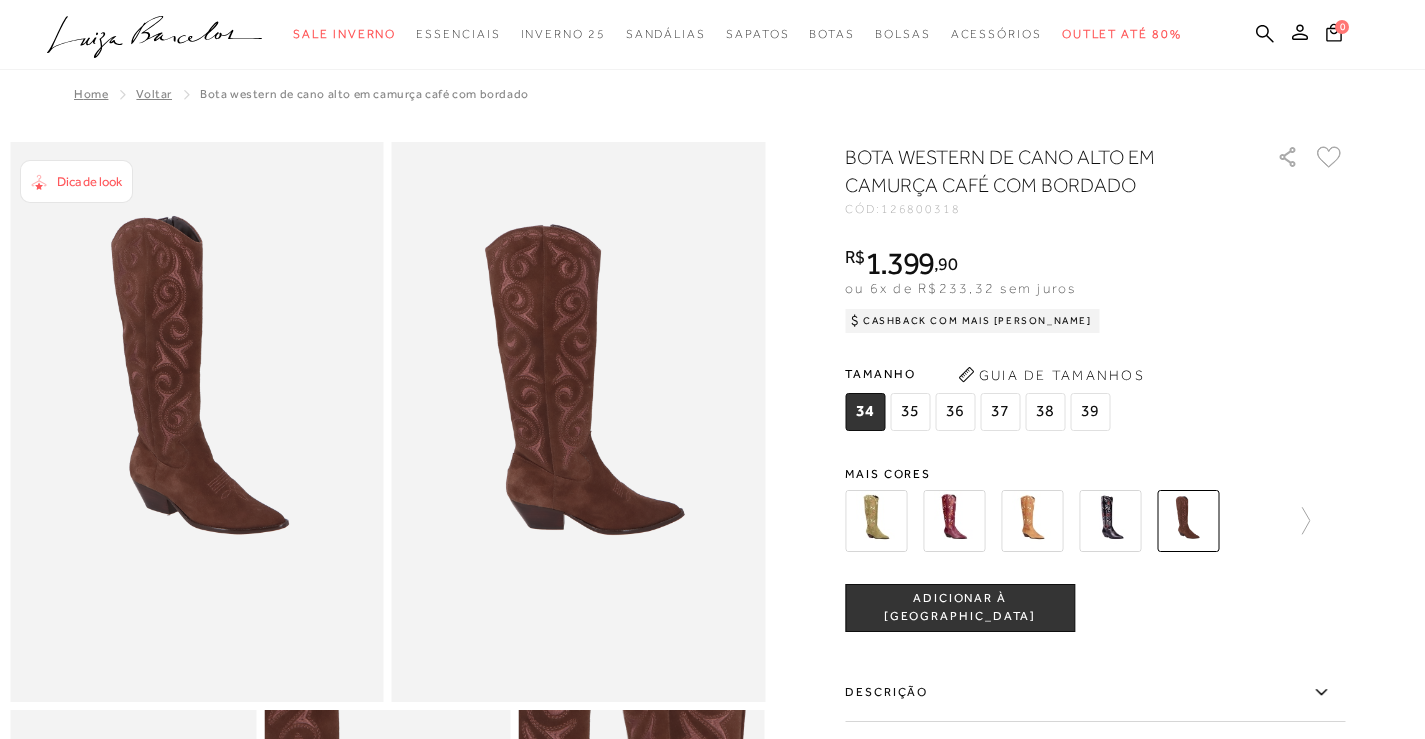 click at bounding box center (954, 521) 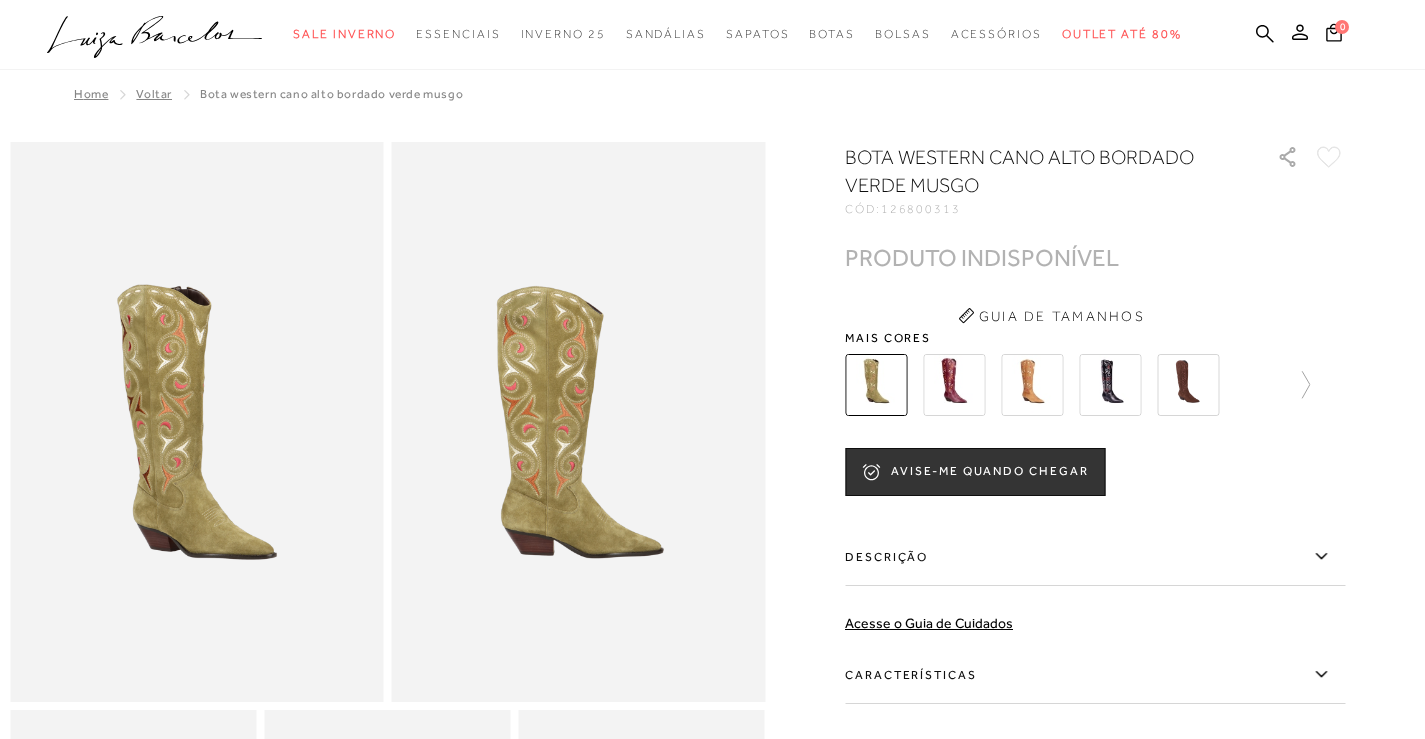 click at bounding box center (1188, 385) 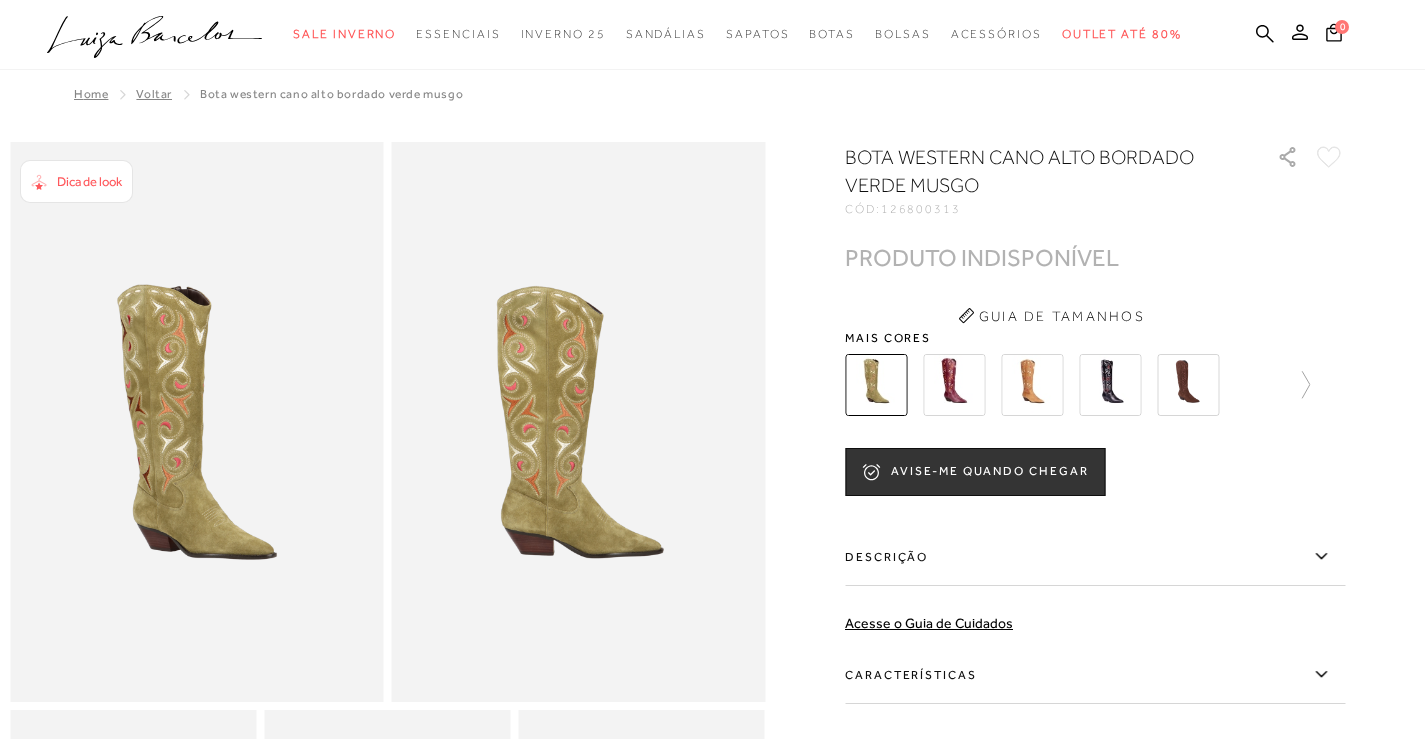 click at bounding box center [1188, 385] 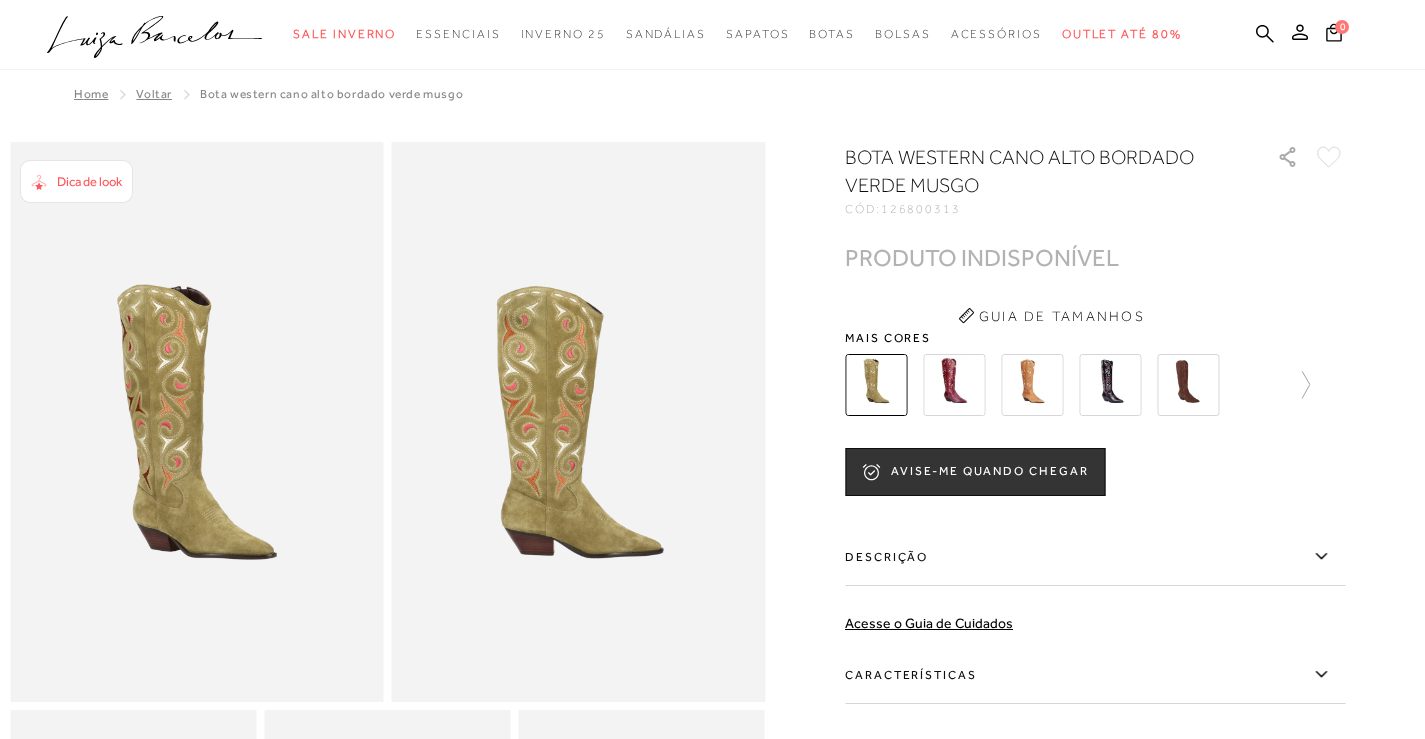 click on "BOTA WESTERN CANO ALTO BORDADO verde musgo
CÓD:
126800313
×
É necessário selecionar um tamanho para adicionar o produto como favorito." at bounding box center [1095, 179] 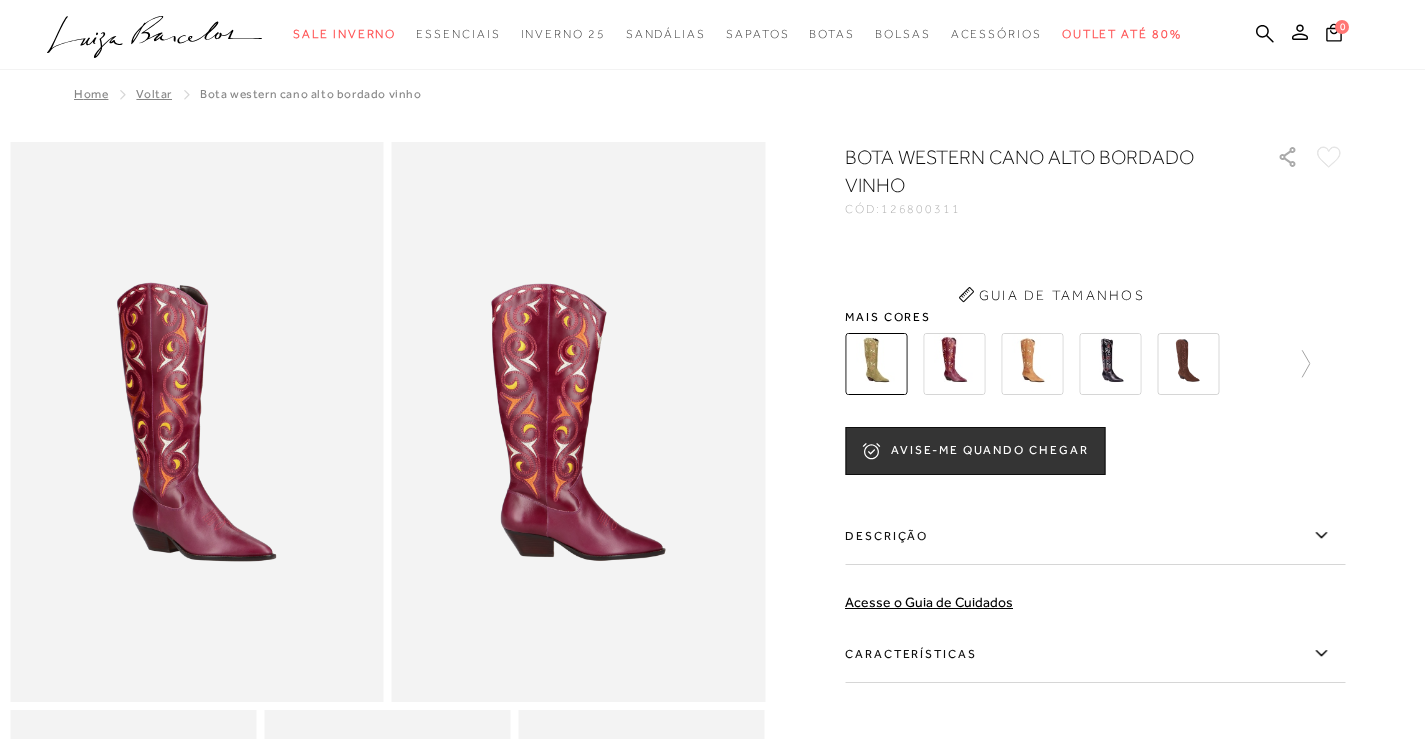 click at bounding box center (1188, 364) 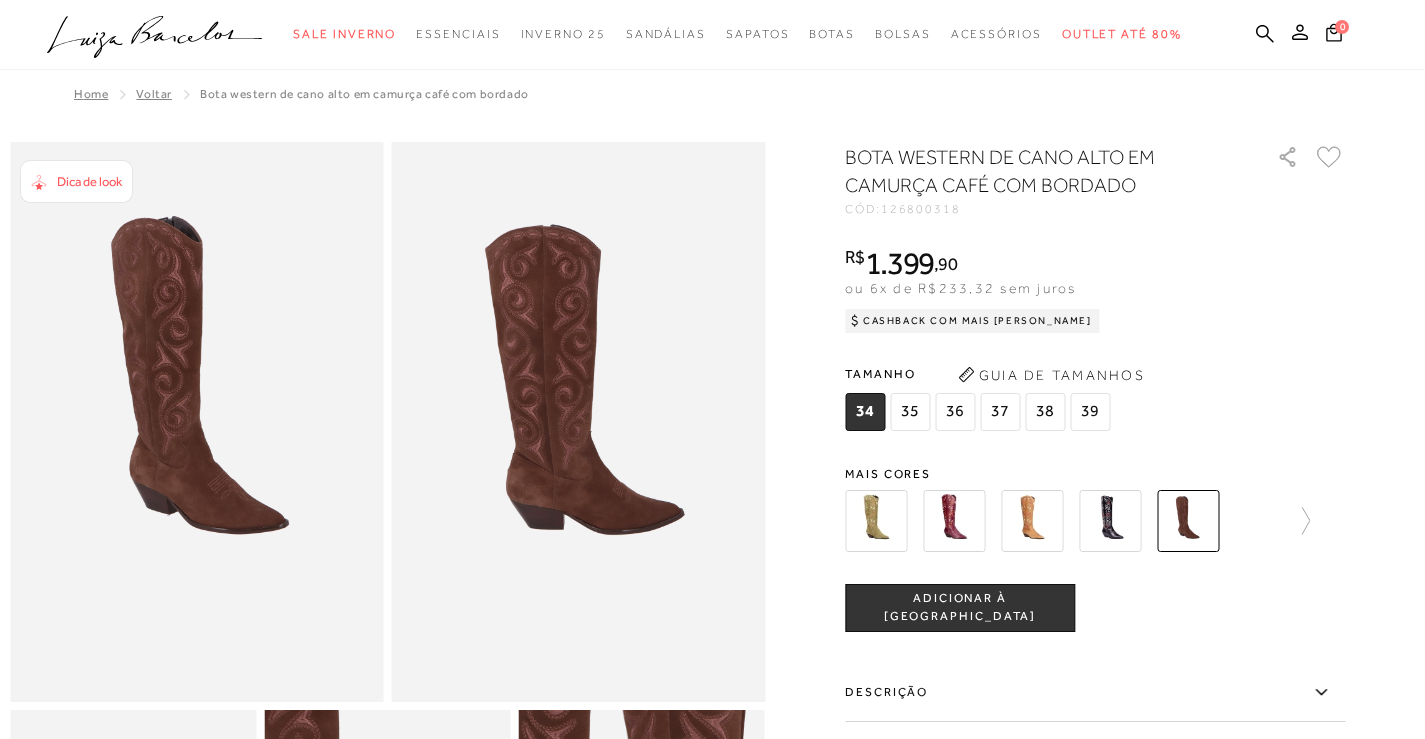 click on "ADICIONAR À SACOLA" at bounding box center (960, 607) 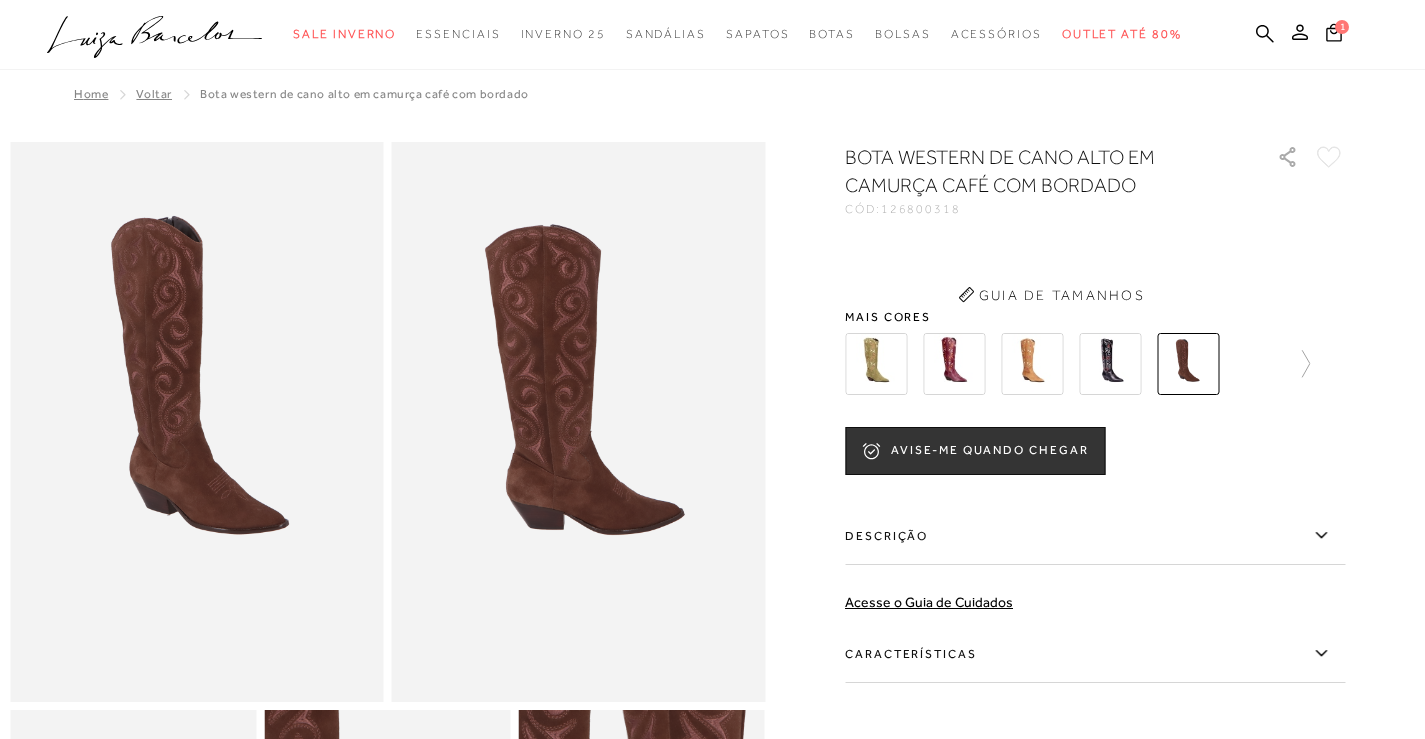scroll, scrollTop: 0, scrollLeft: 0, axis: both 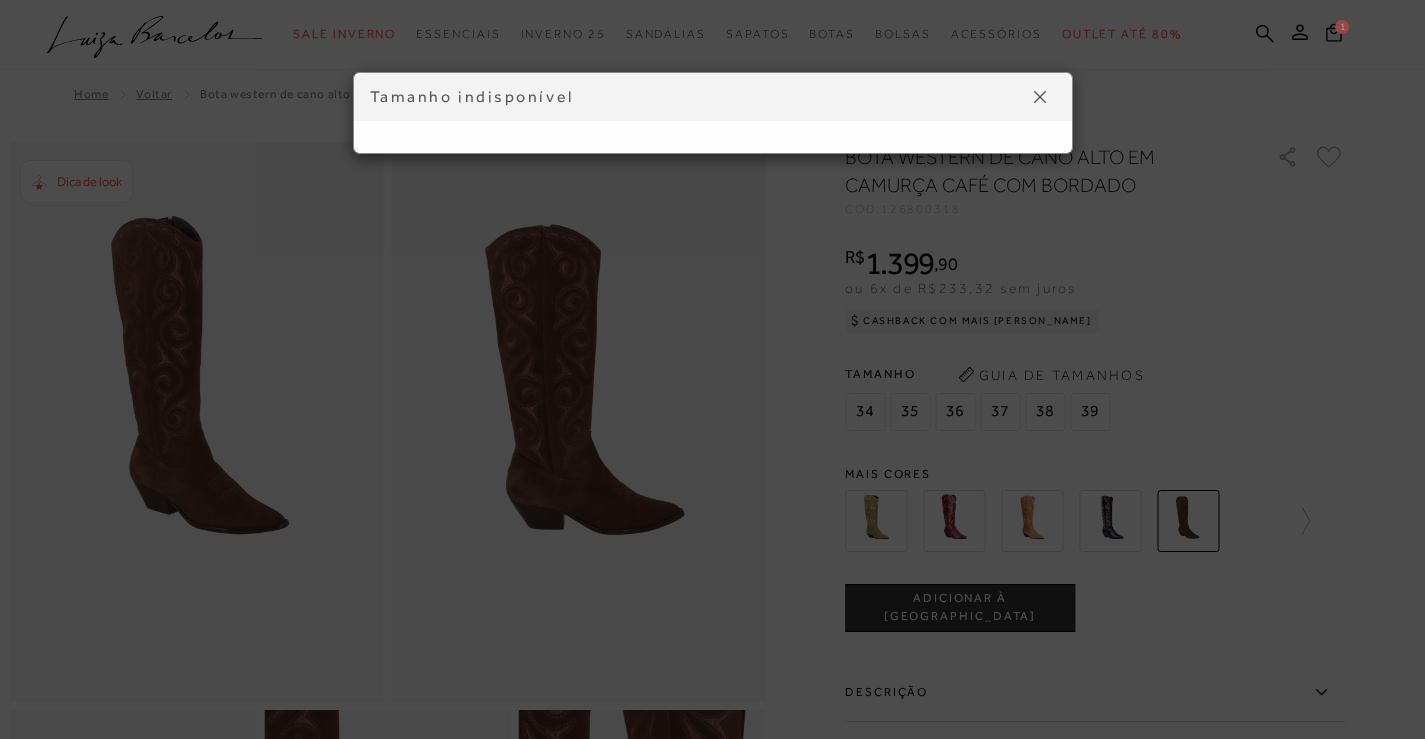 click at bounding box center (1040, 97) 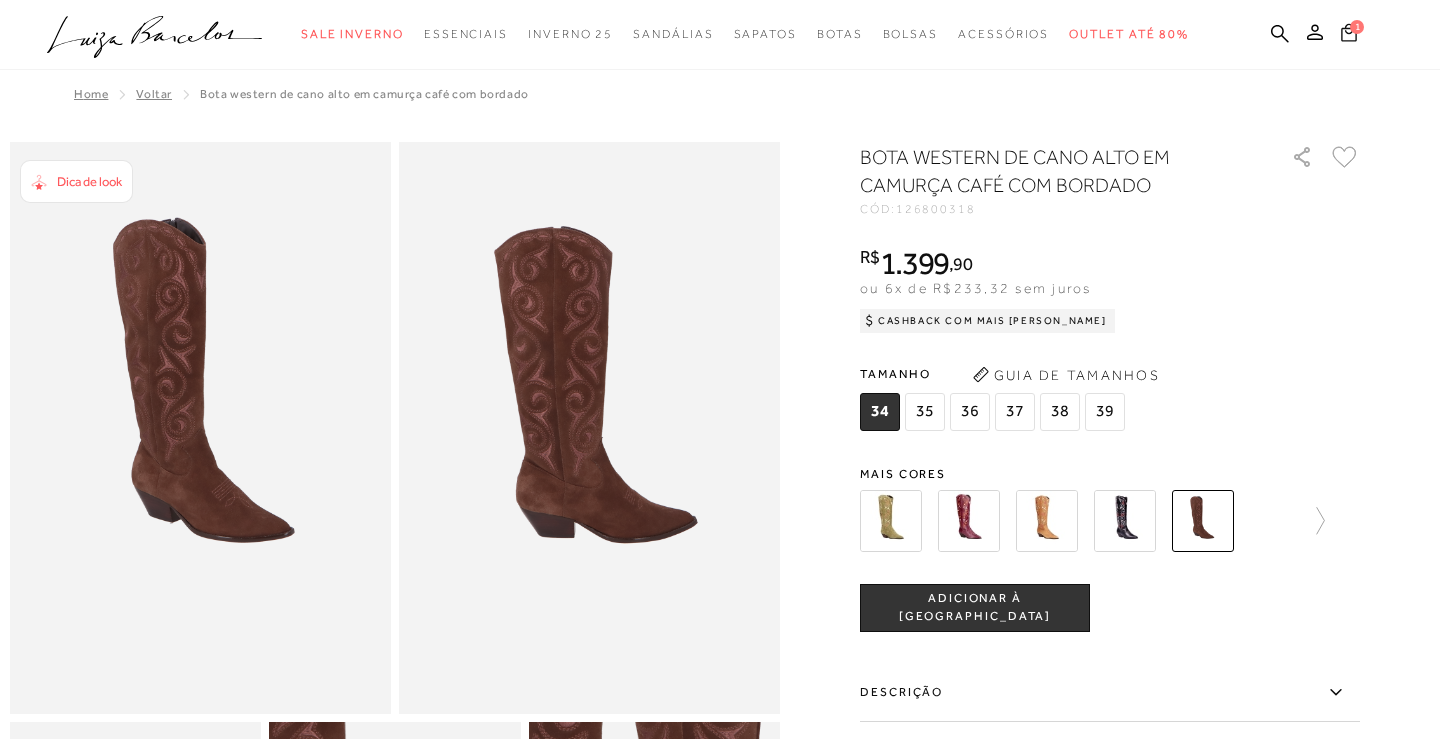 click 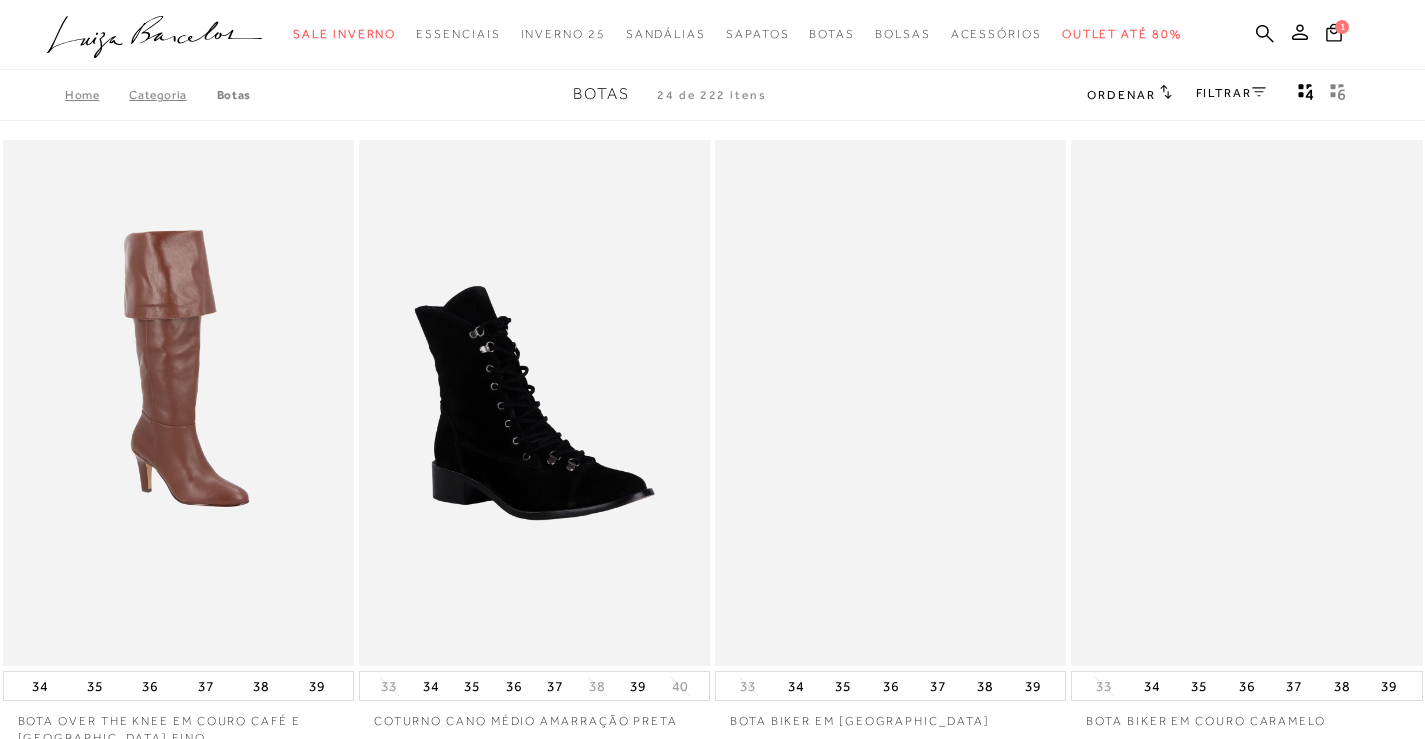 scroll, scrollTop: 0, scrollLeft: 0, axis: both 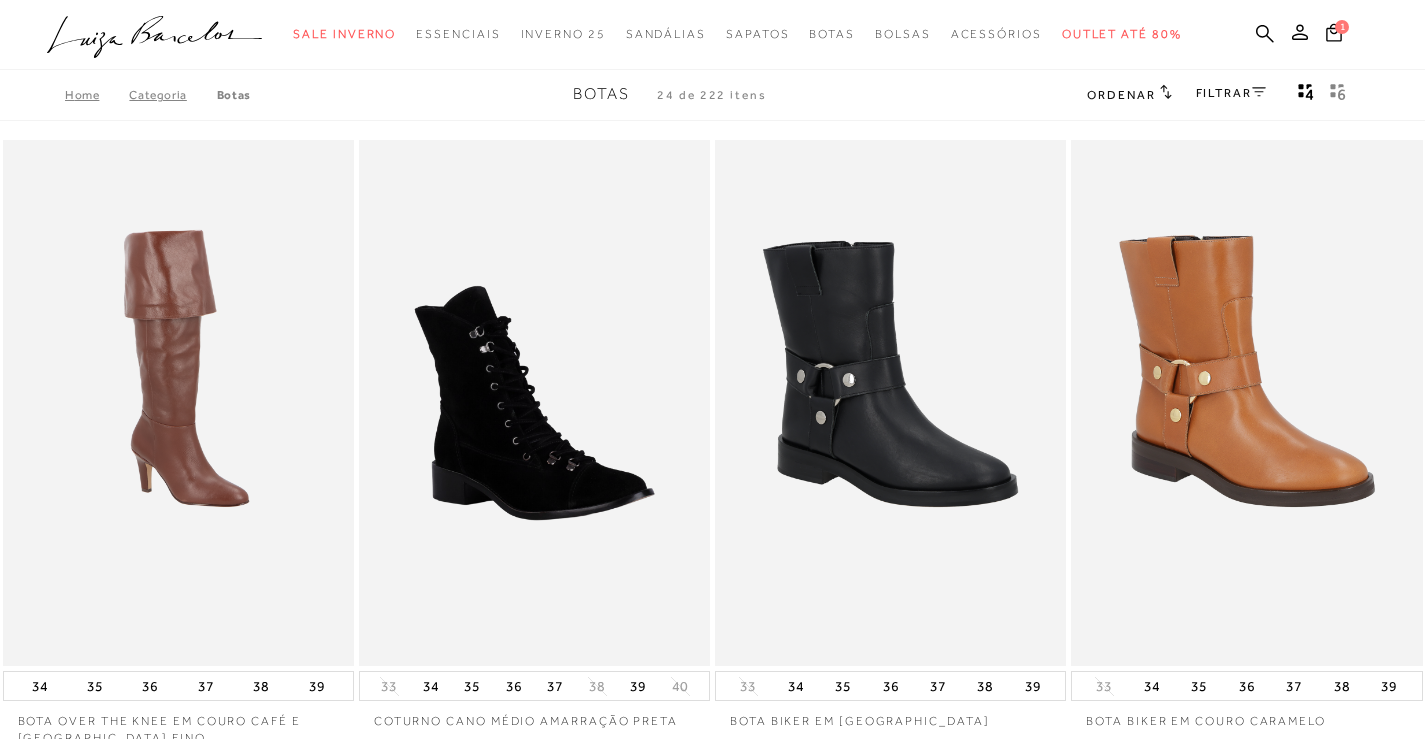 click 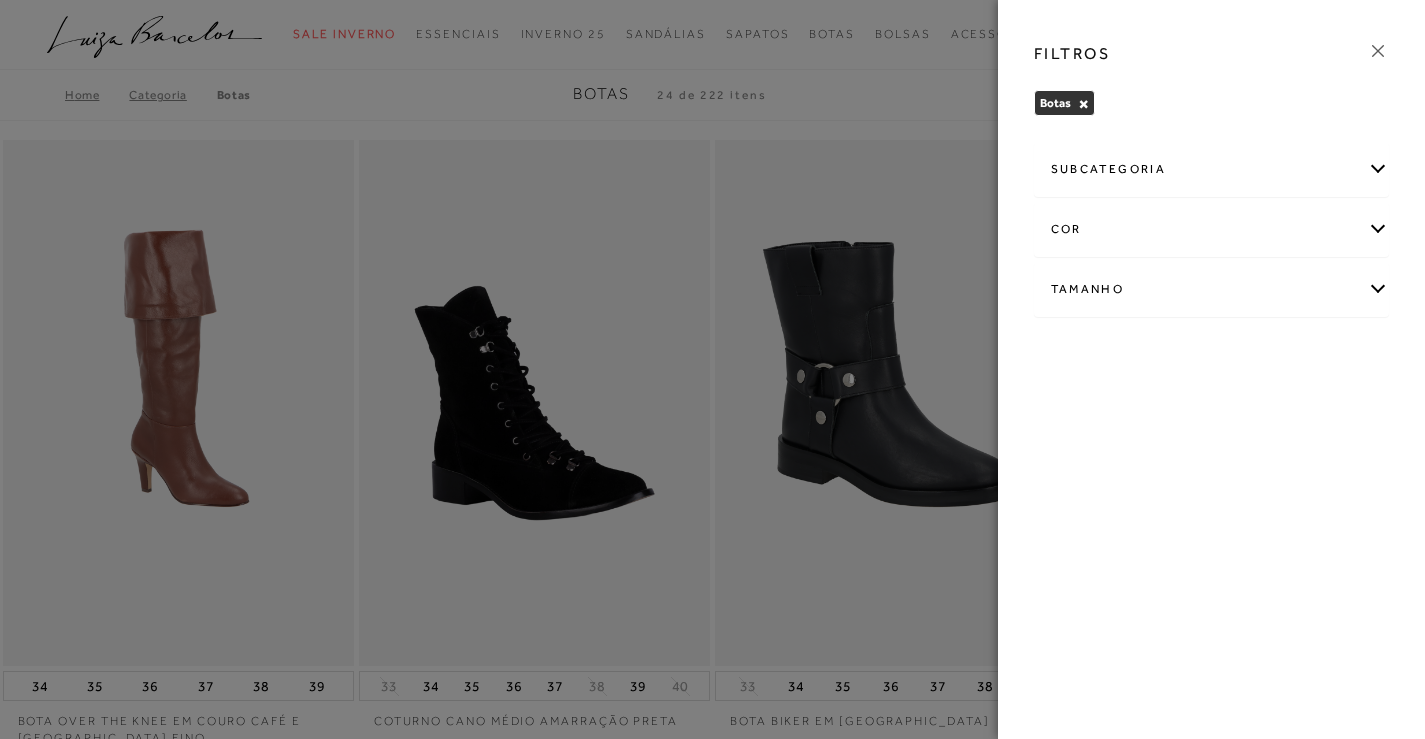 scroll, scrollTop: 0, scrollLeft: 0, axis: both 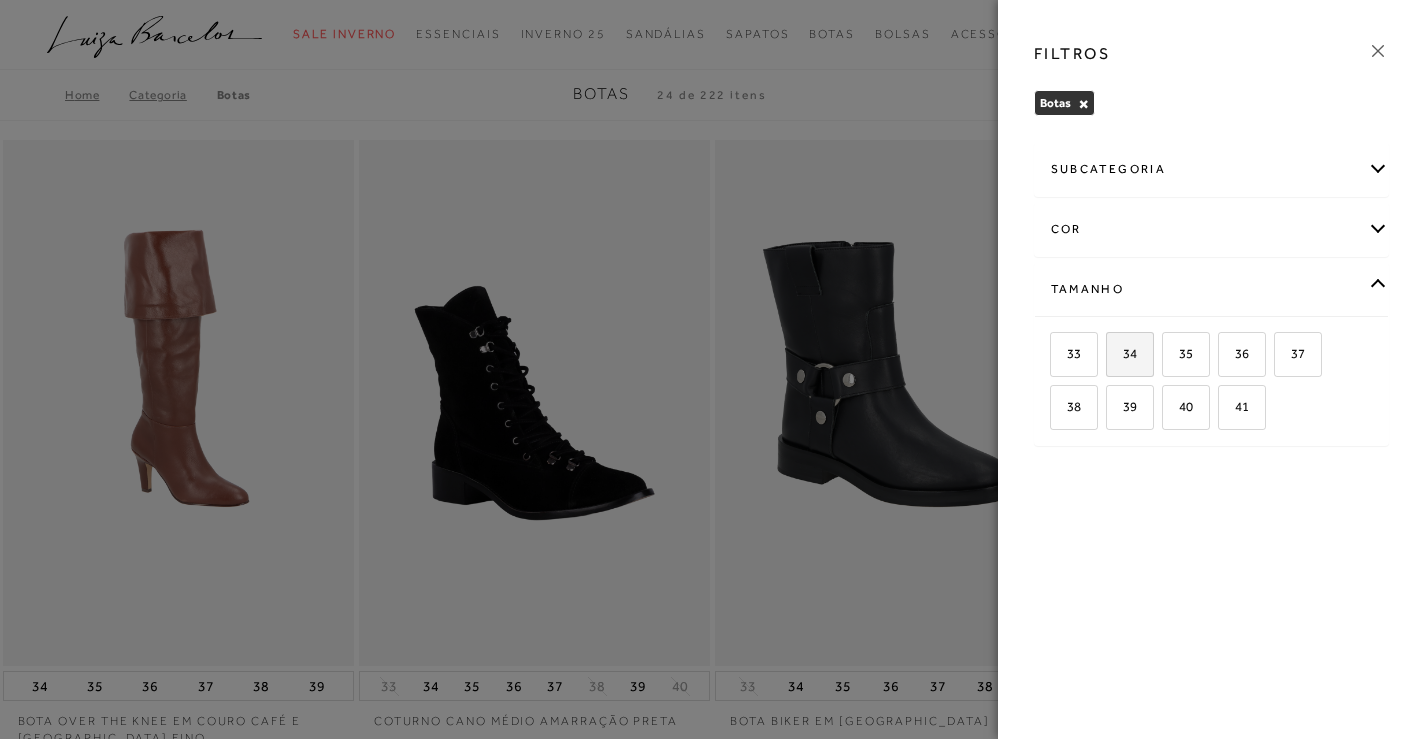 click on "34" at bounding box center [1122, 353] 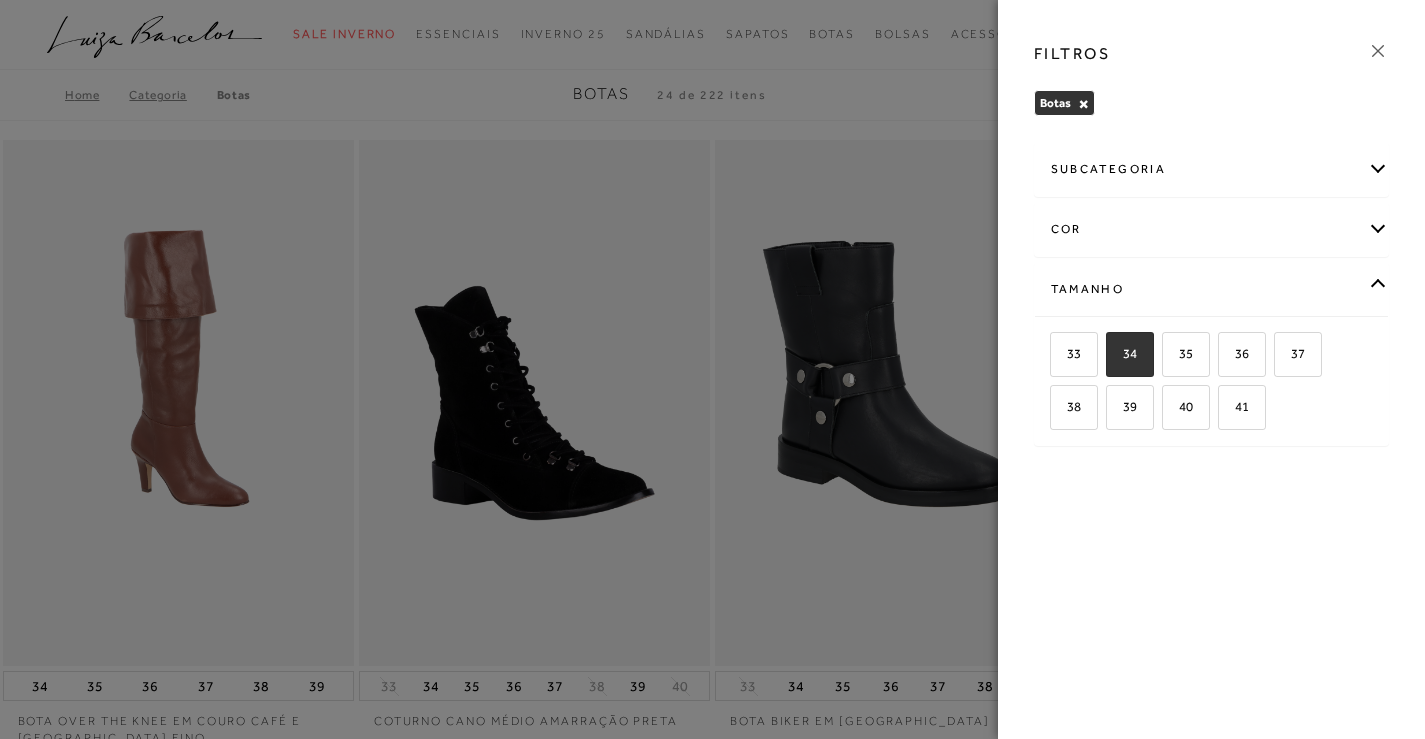 checkbox on "true" 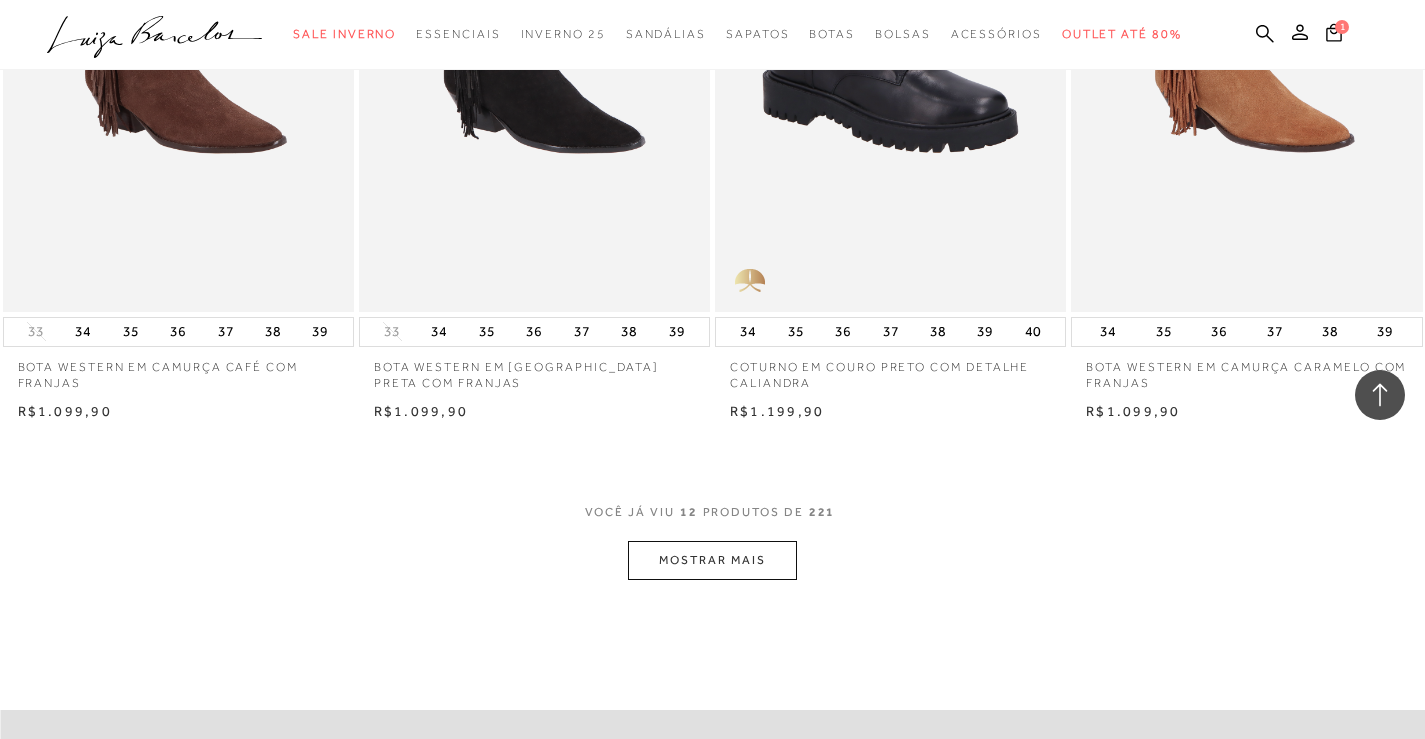 scroll, scrollTop: 1800, scrollLeft: 0, axis: vertical 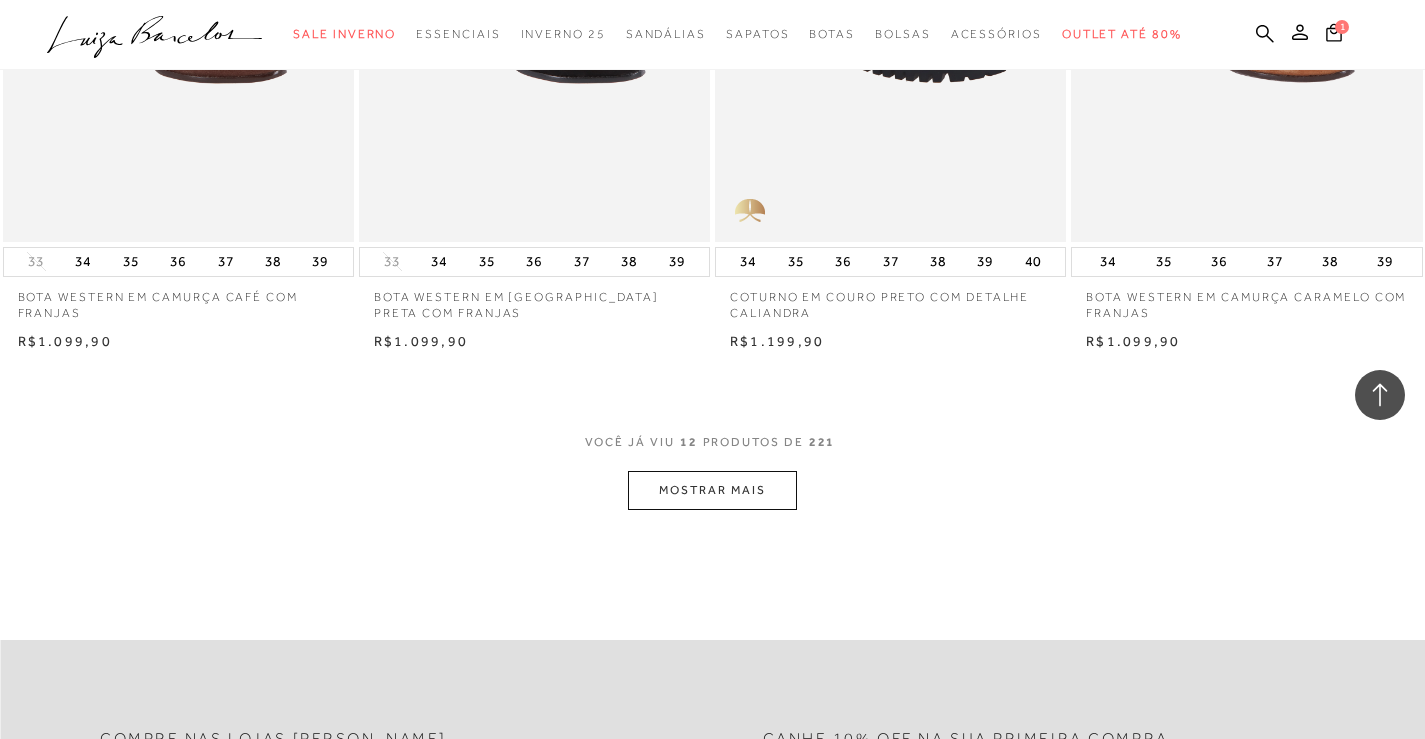 click on "MOSTRAR MAIS" at bounding box center [712, 490] 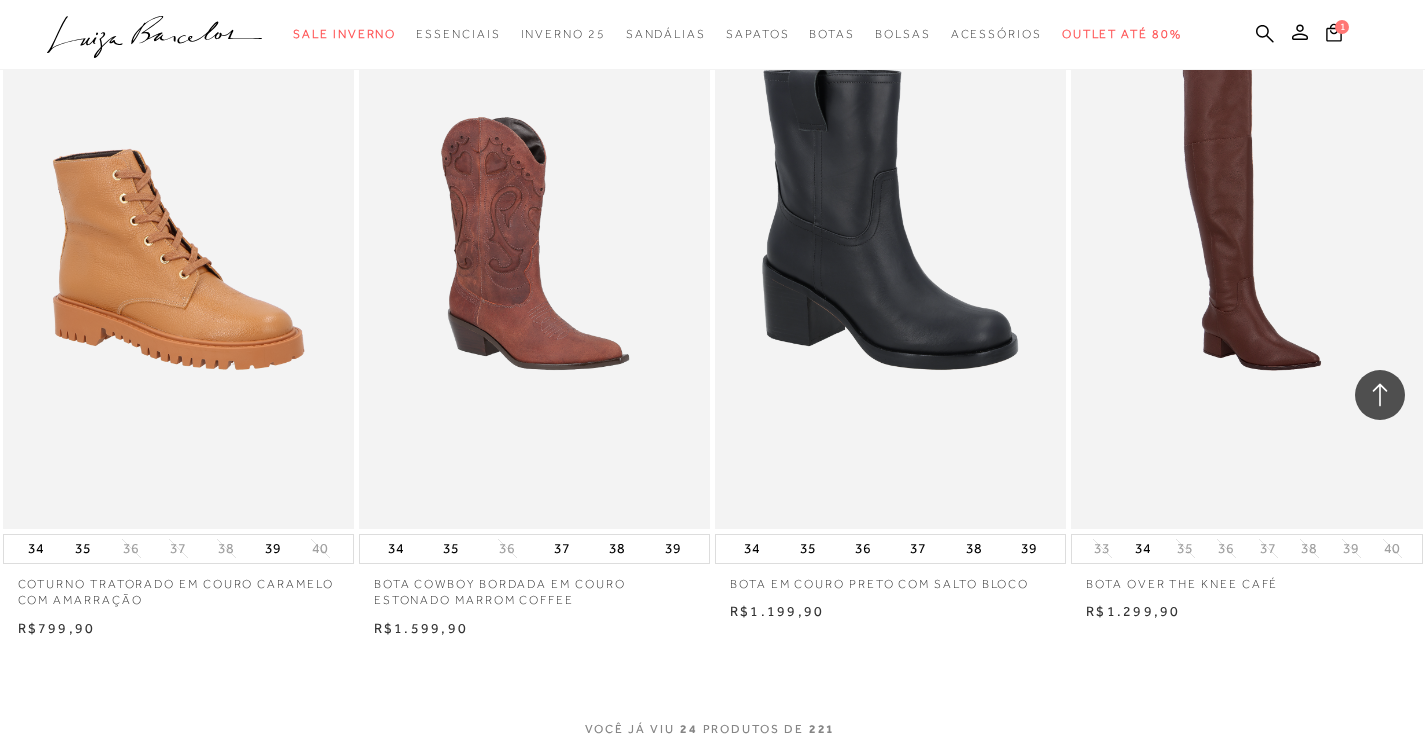 scroll, scrollTop: 3700, scrollLeft: 0, axis: vertical 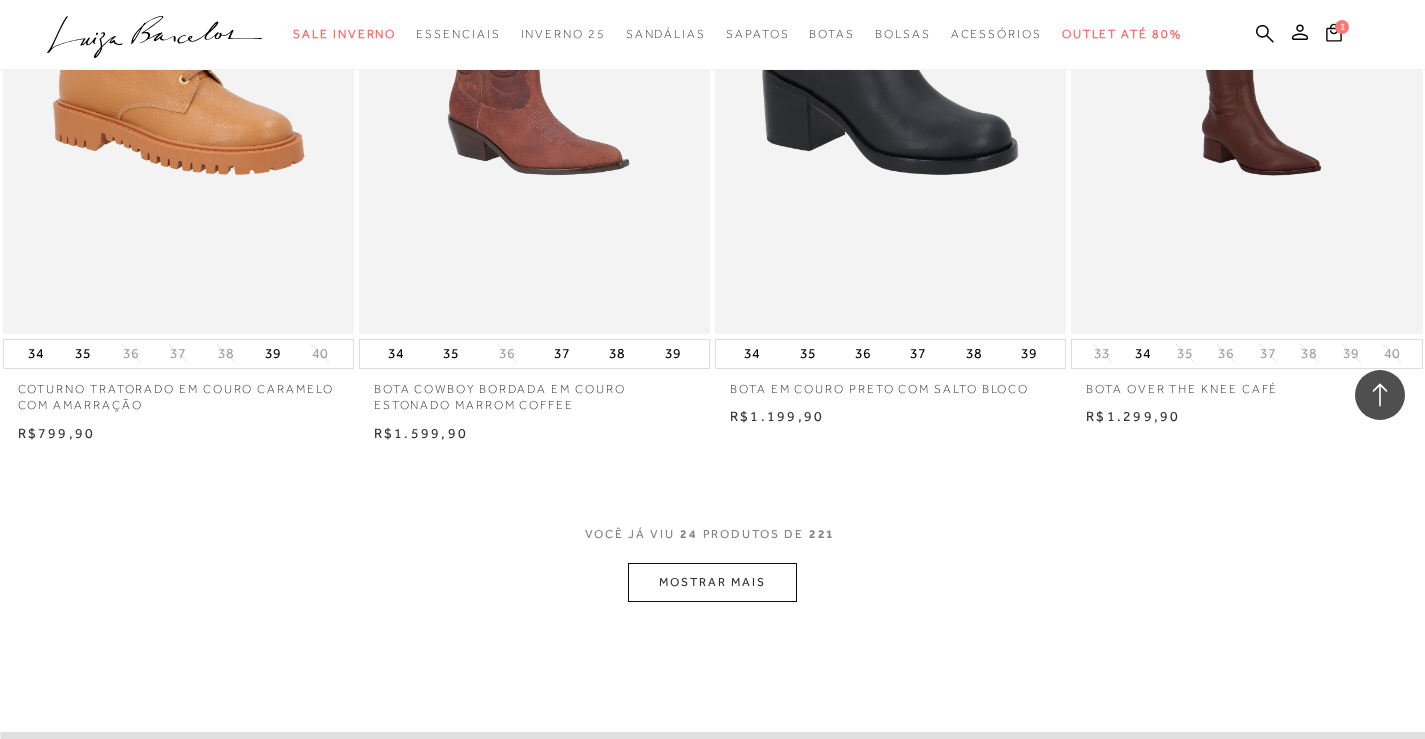 click on "MOSTRAR MAIS" at bounding box center (712, 582) 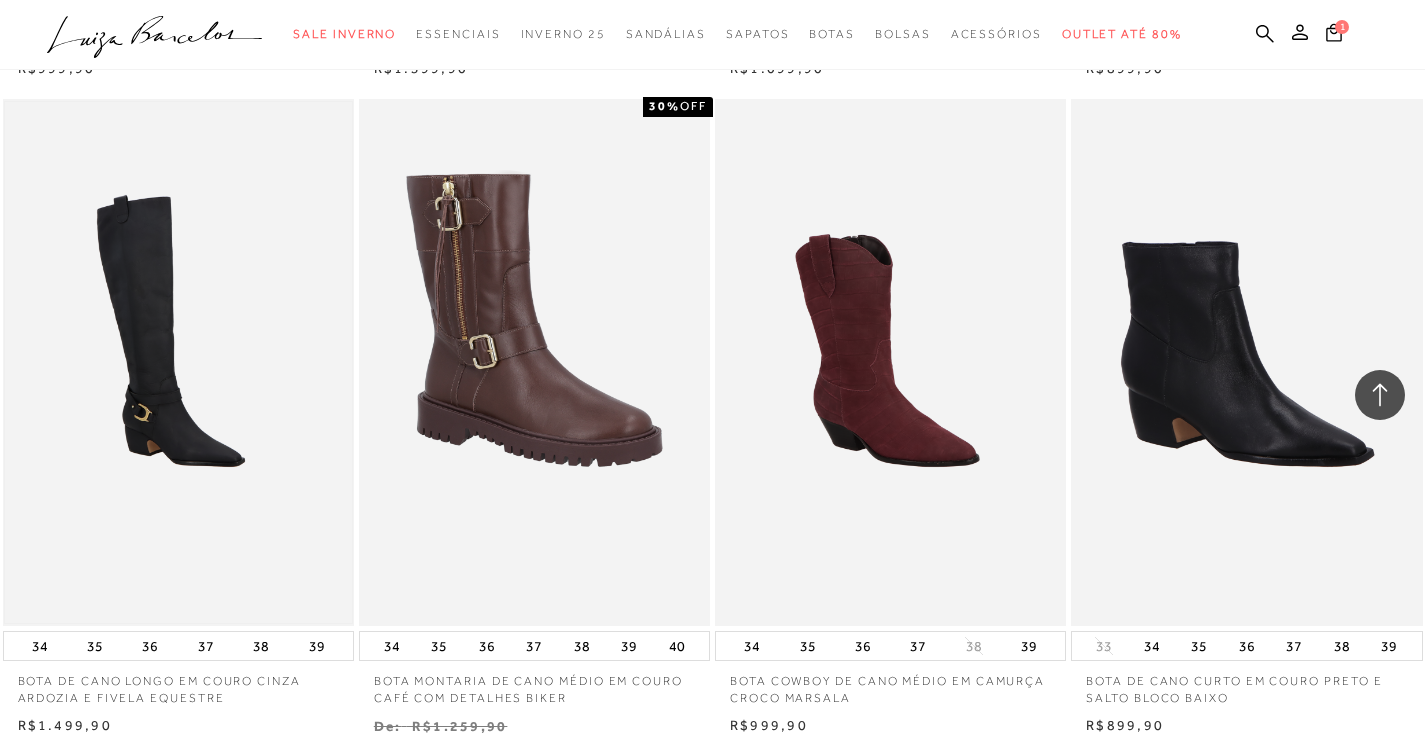 scroll, scrollTop: 5900, scrollLeft: 0, axis: vertical 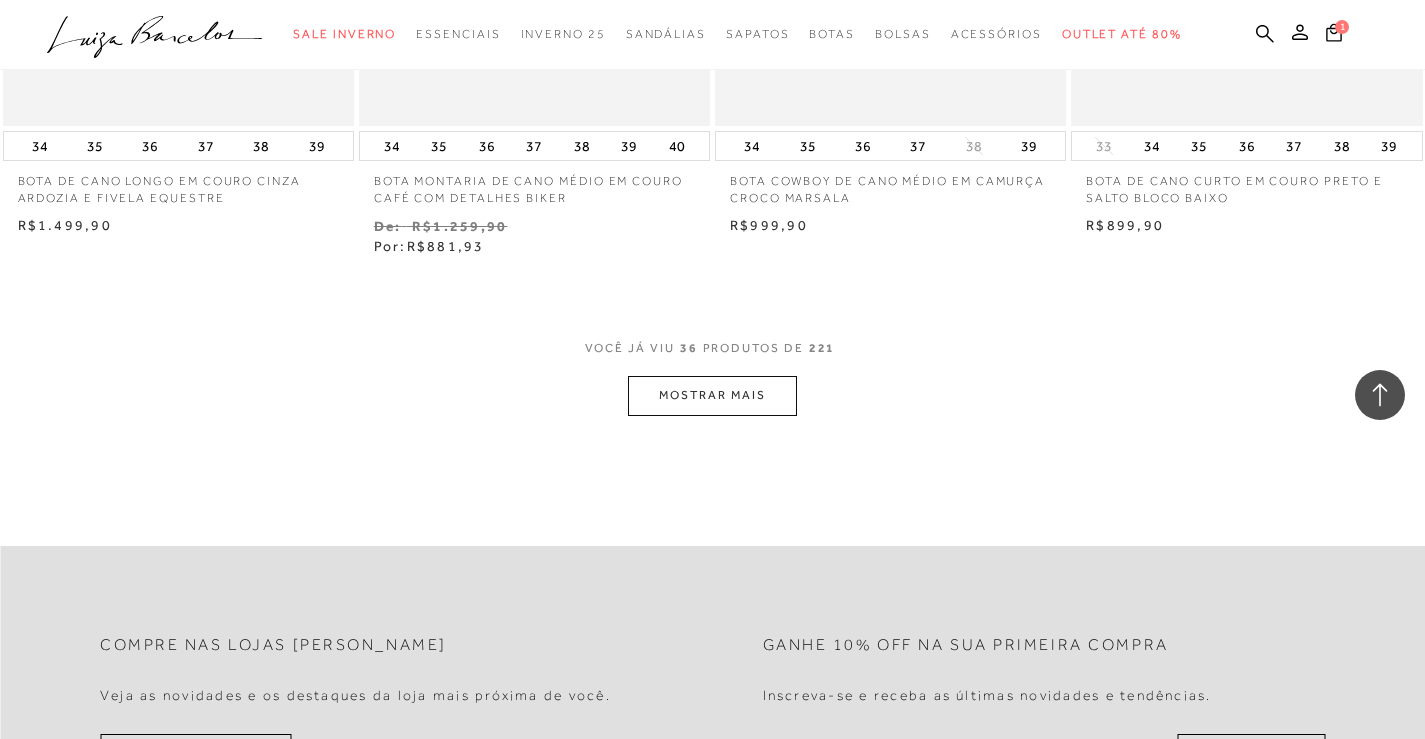 click on "MOSTRAR MAIS" at bounding box center [712, 395] 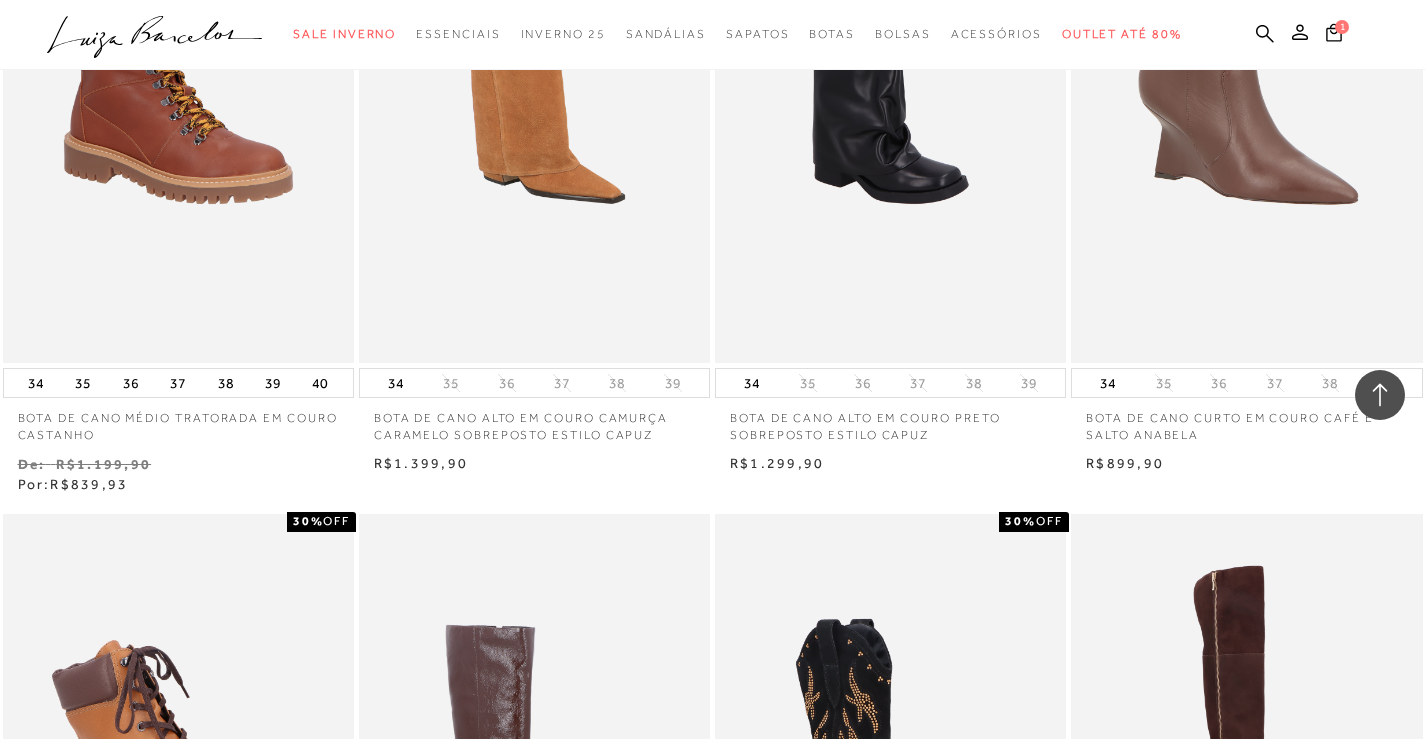 scroll, scrollTop: 6300, scrollLeft: 0, axis: vertical 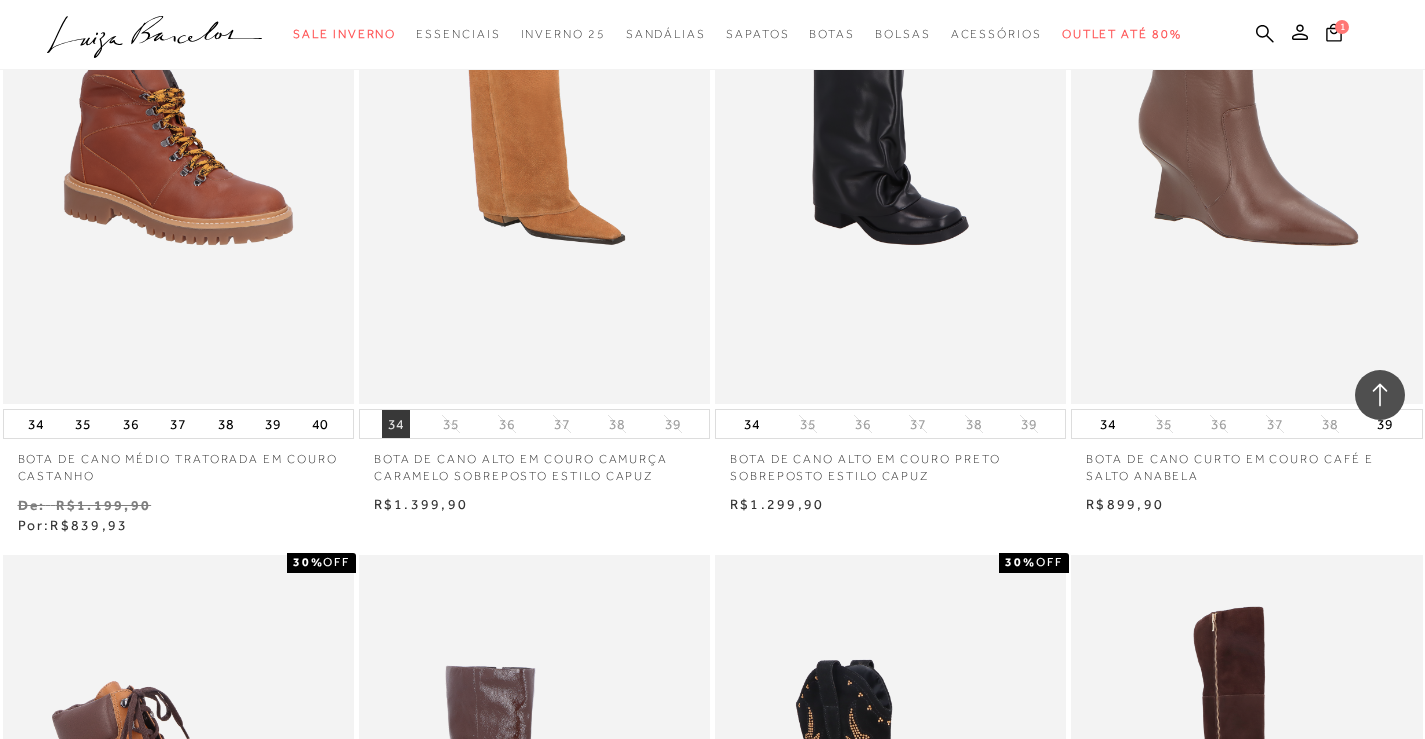 click on "34" at bounding box center (396, 424) 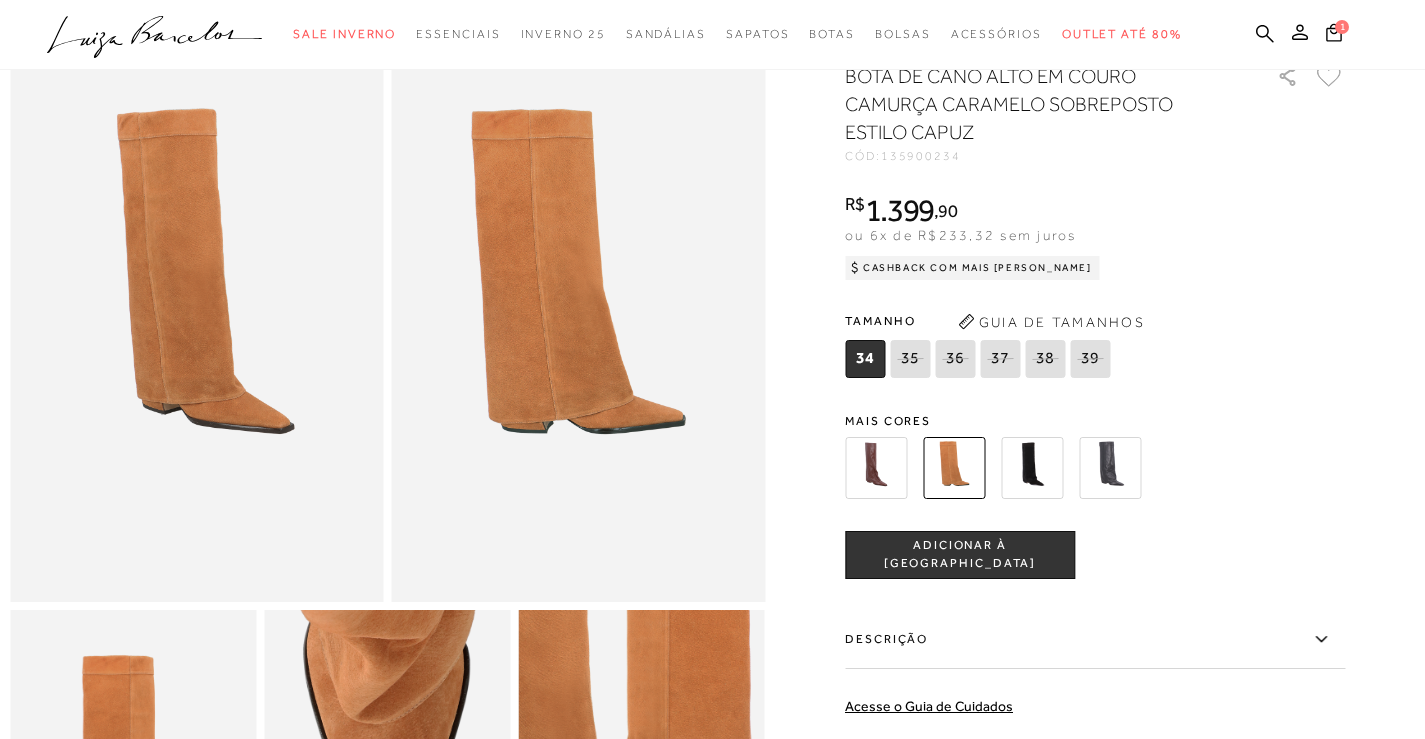 scroll, scrollTop: 0, scrollLeft: 0, axis: both 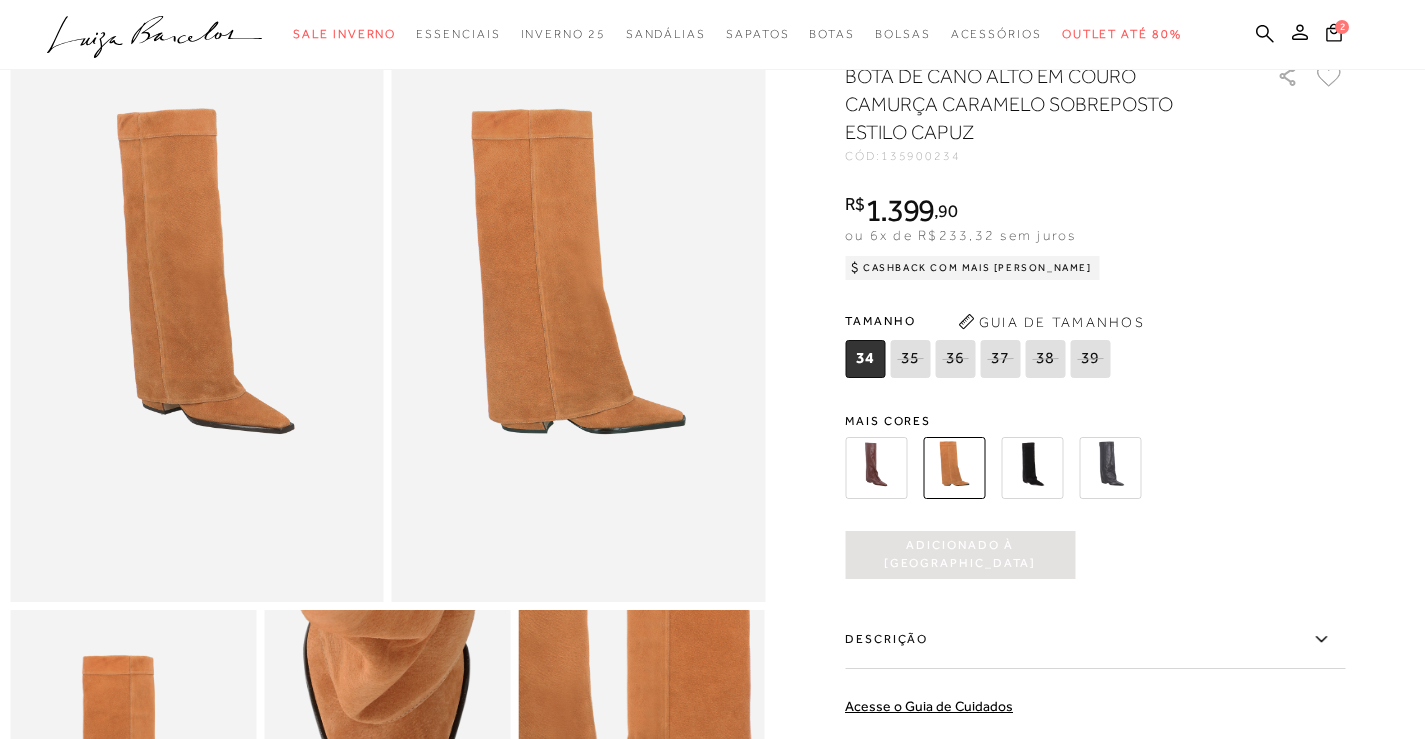 click at bounding box center [1032, 468] 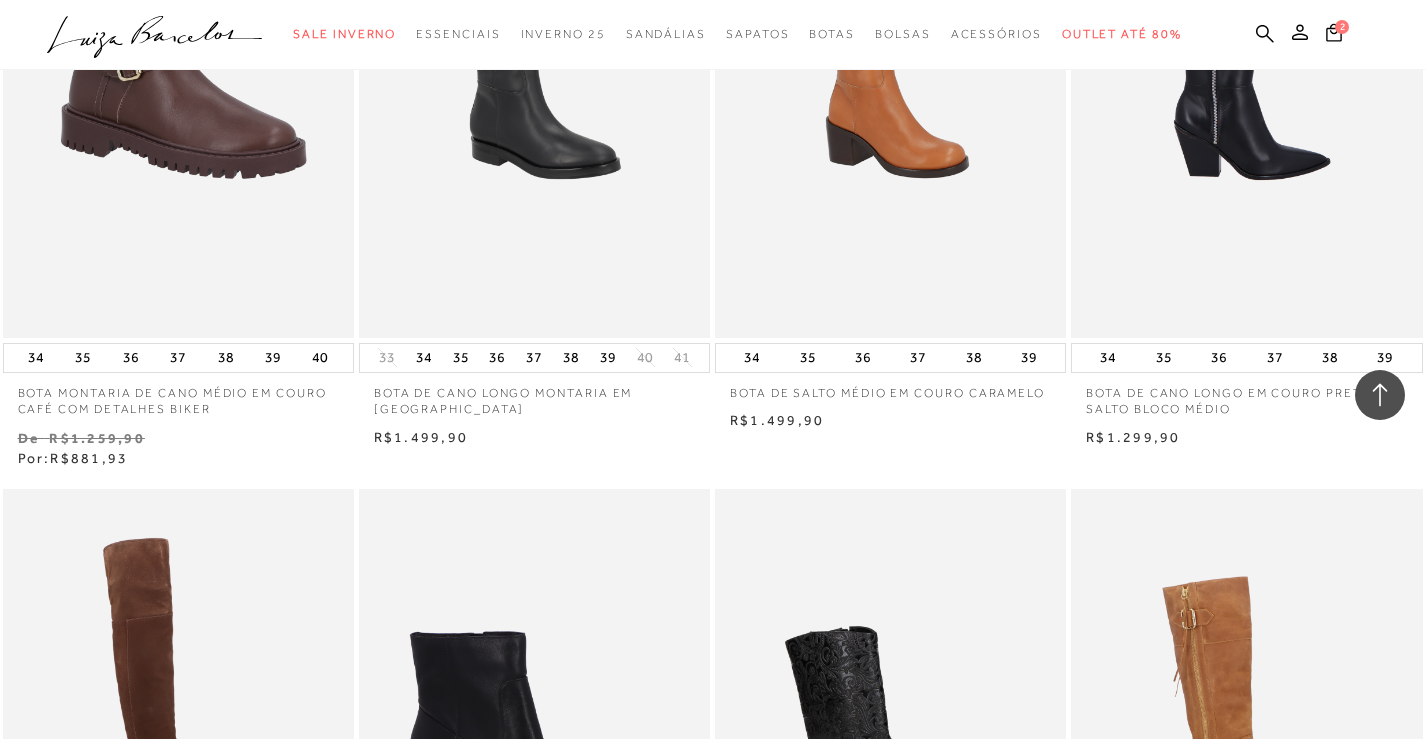 scroll, scrollTop: 3000, scrollLeft: 0, axis: vertical 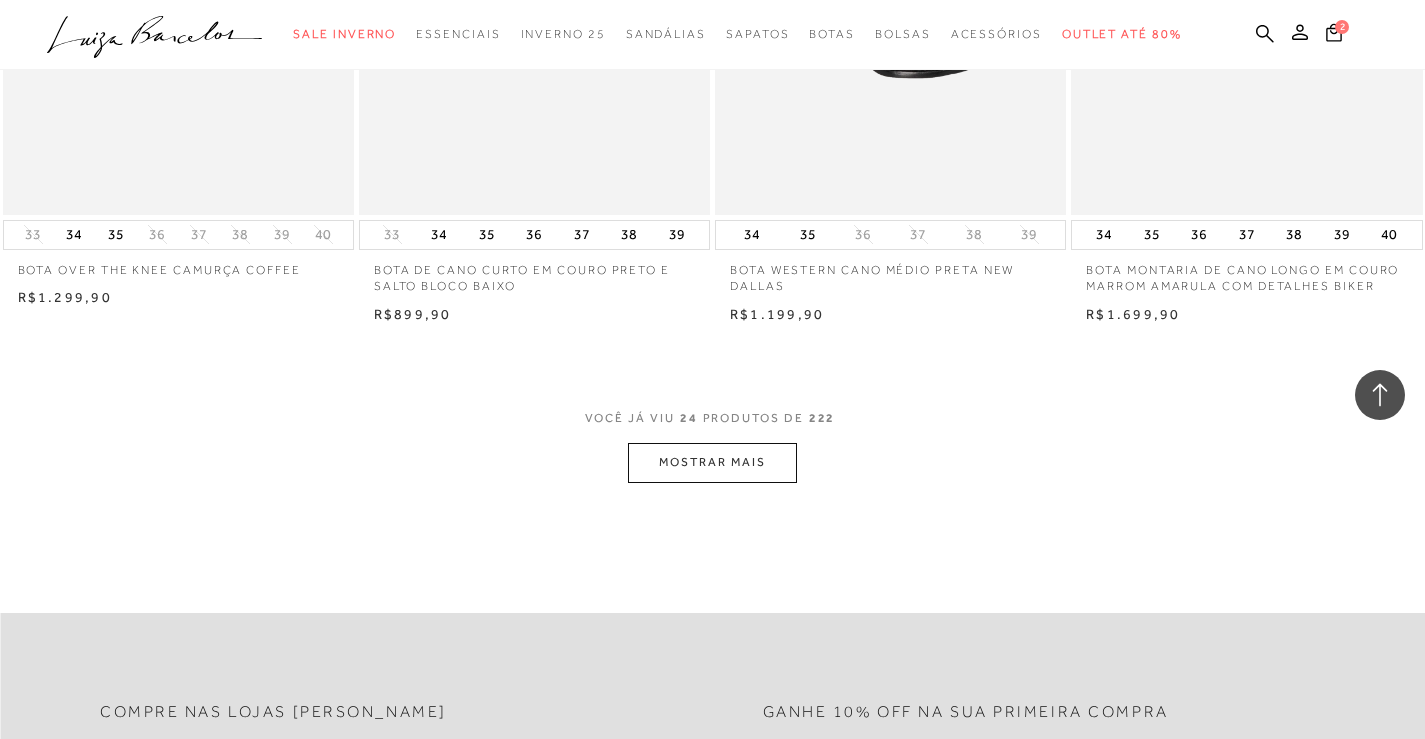 click on "MOSTRAR MAIS" at bounding box center (712, 462) 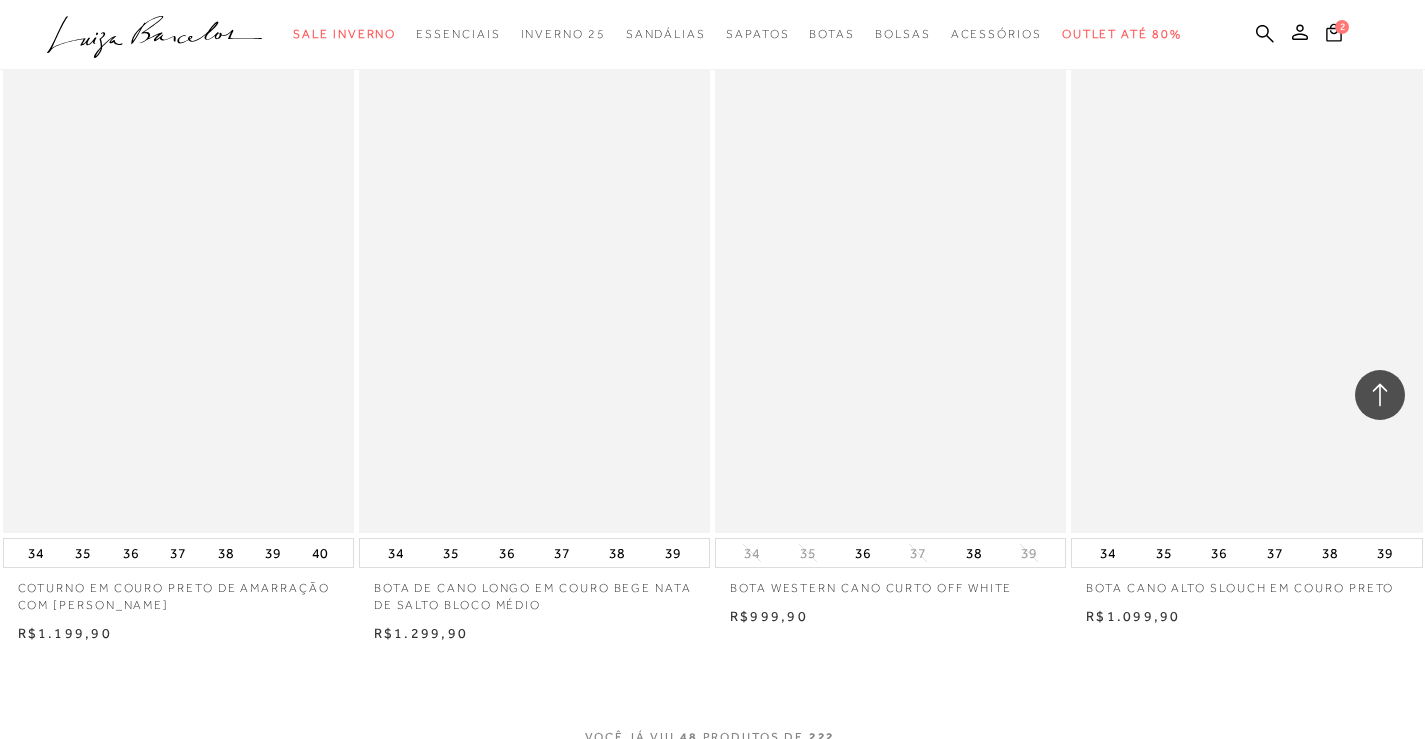 scroll, scrollTop: 7800, scrollLeft: 0, axis: vertical 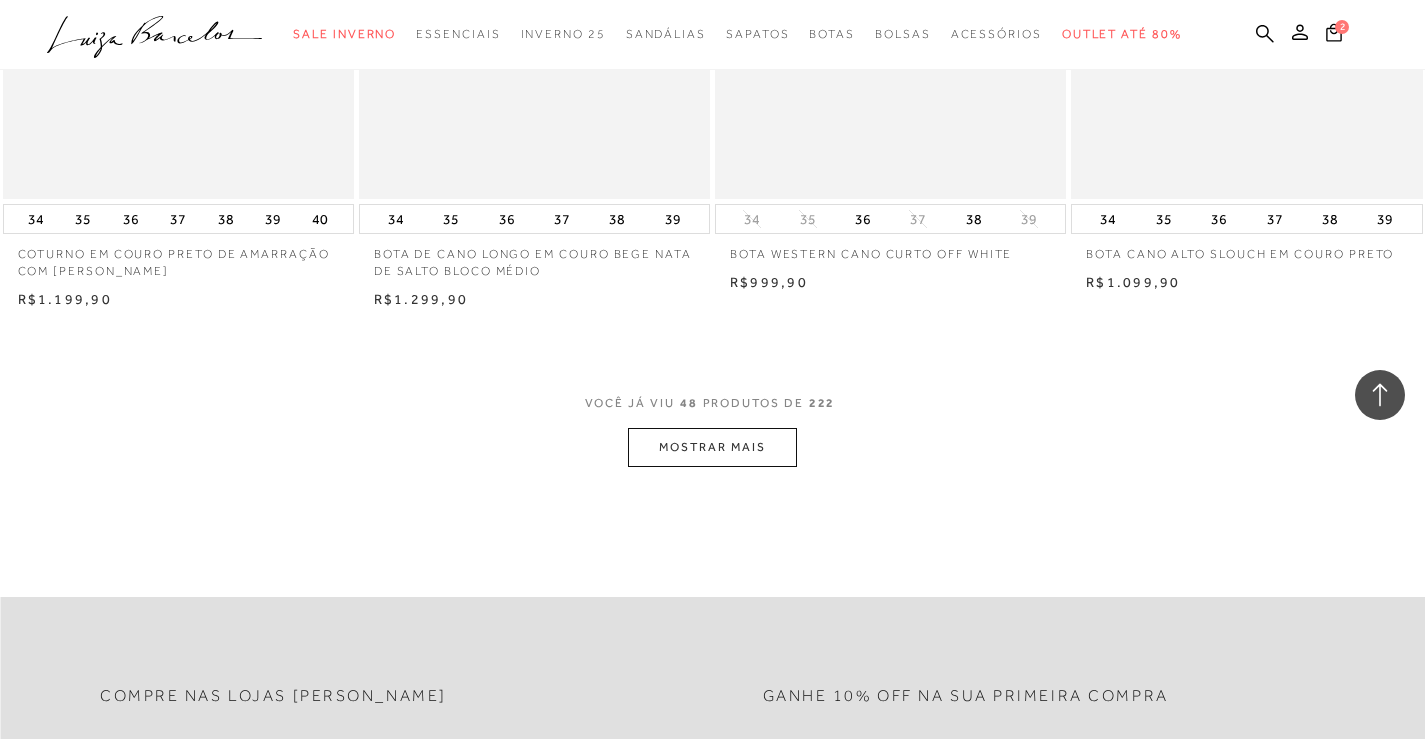 click on "MOSTRAR MAIS" at bounding box center [712, 447] 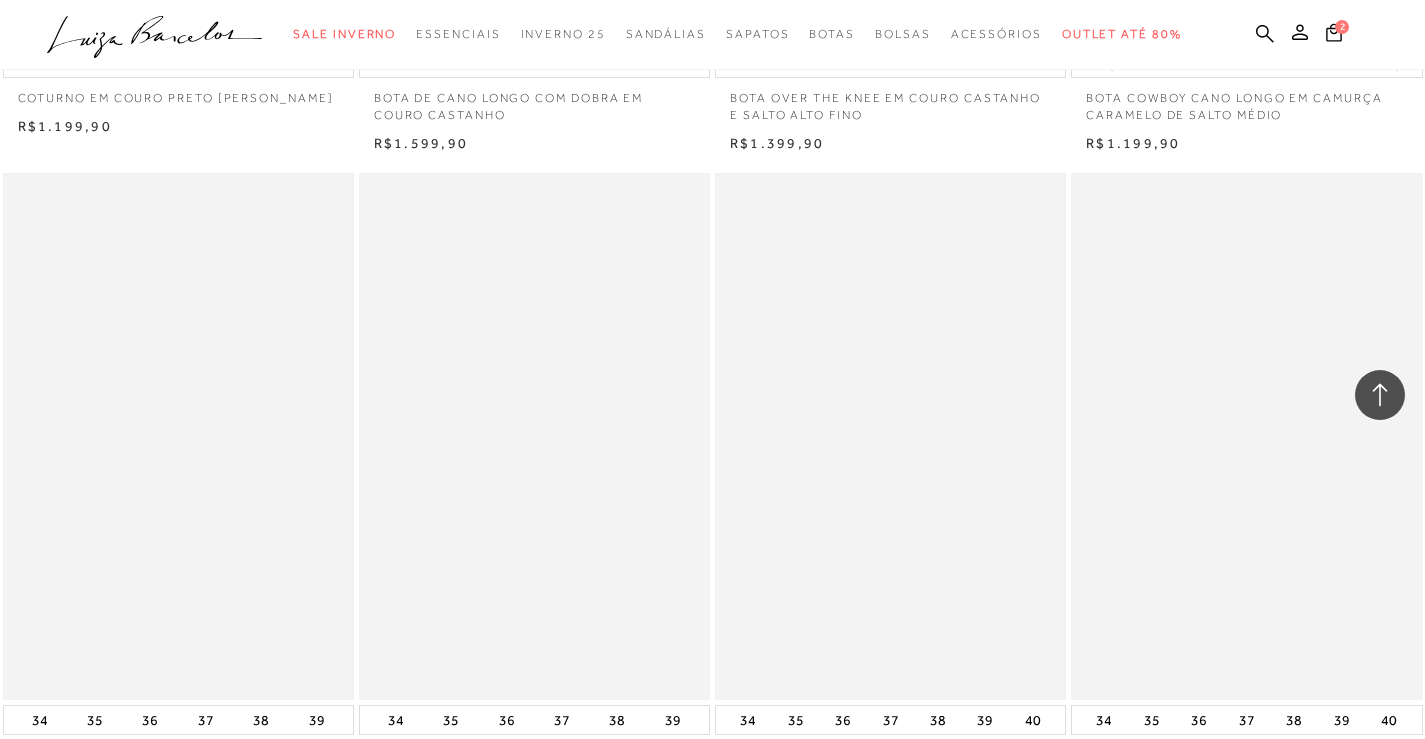scroll, scrollTop: 11600, scrollLeft: 0, axis: vertical 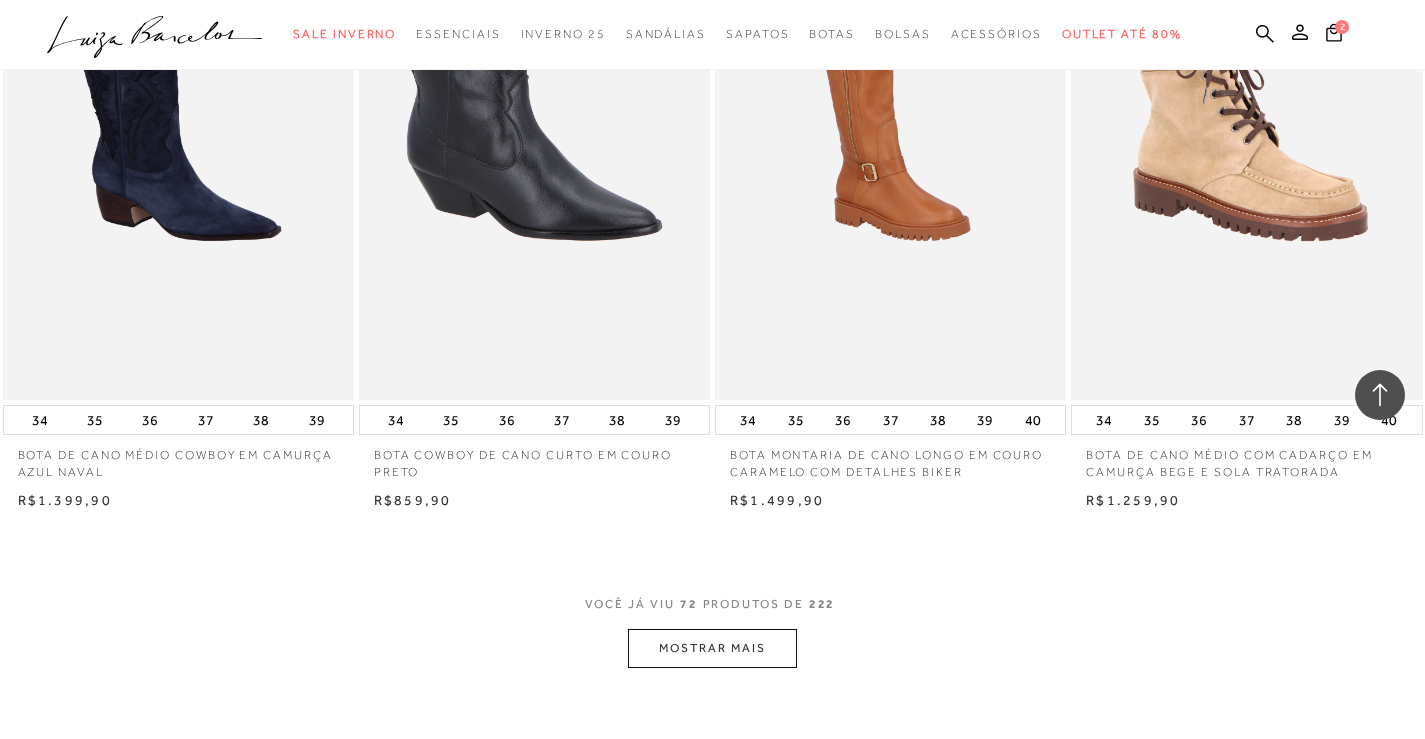 click on "MOSTRAR MAIS" at bounding box center [712, 648] 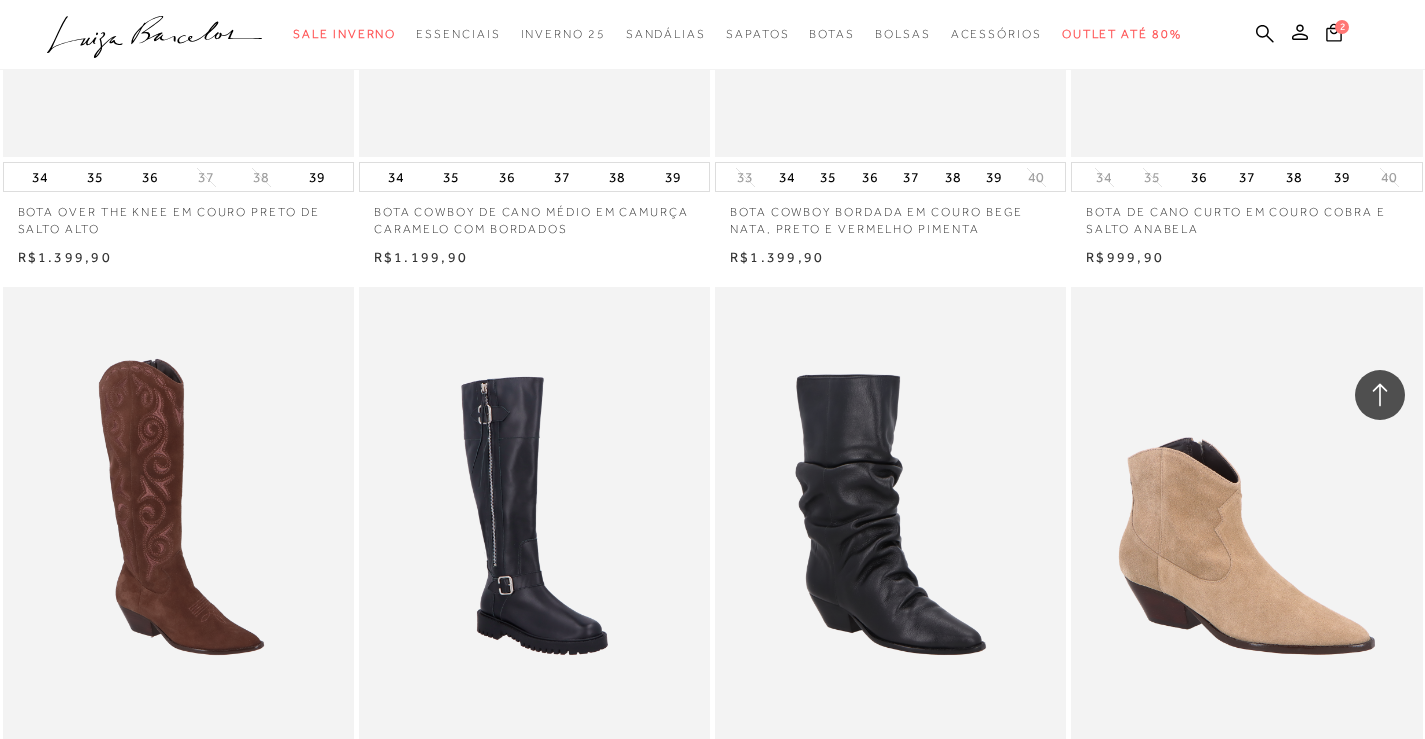 scroll, scrollTop: 14500, scrollLeft: 0, axis: vertical 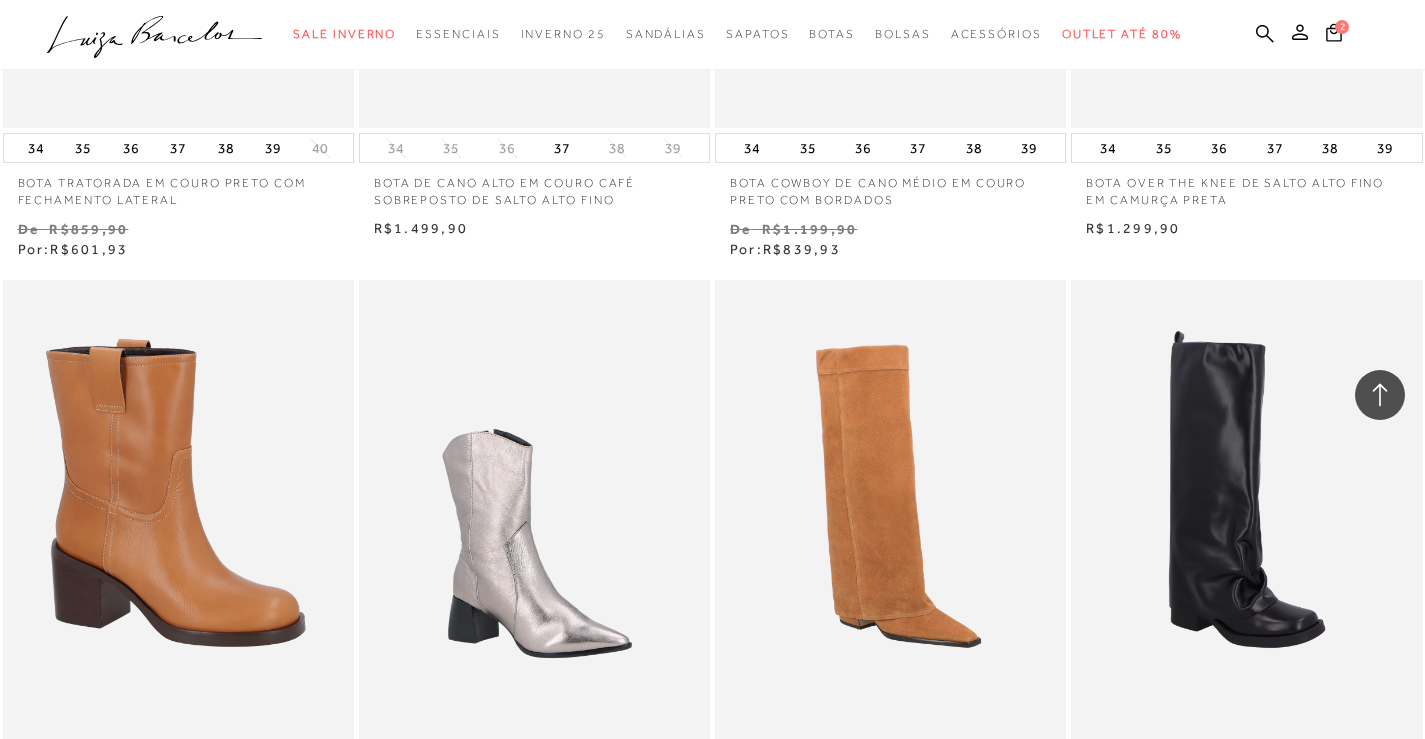 click on "MOSTRAR MAIS" at bounding box center [712, 1732] 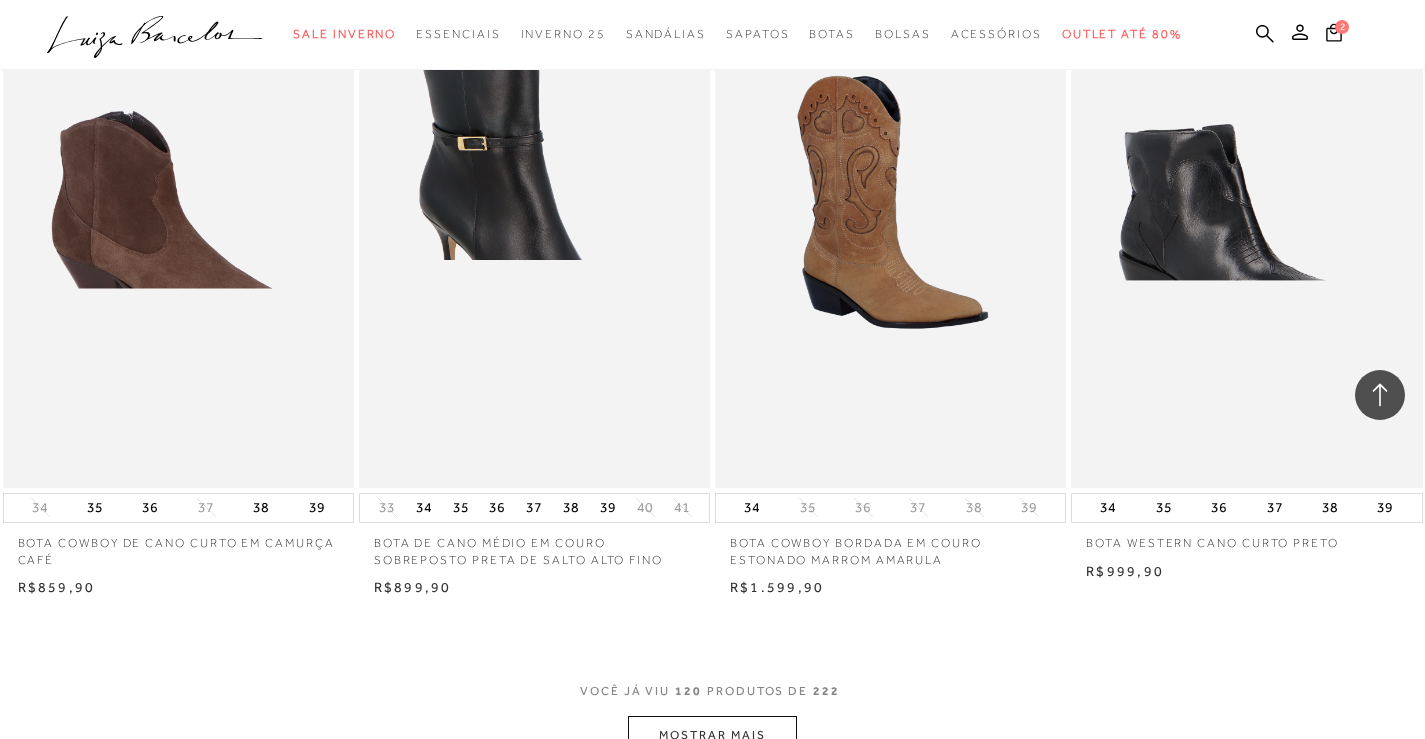 scroll, scrollTop: 19700, scrollLeft: 0, axis: vertical 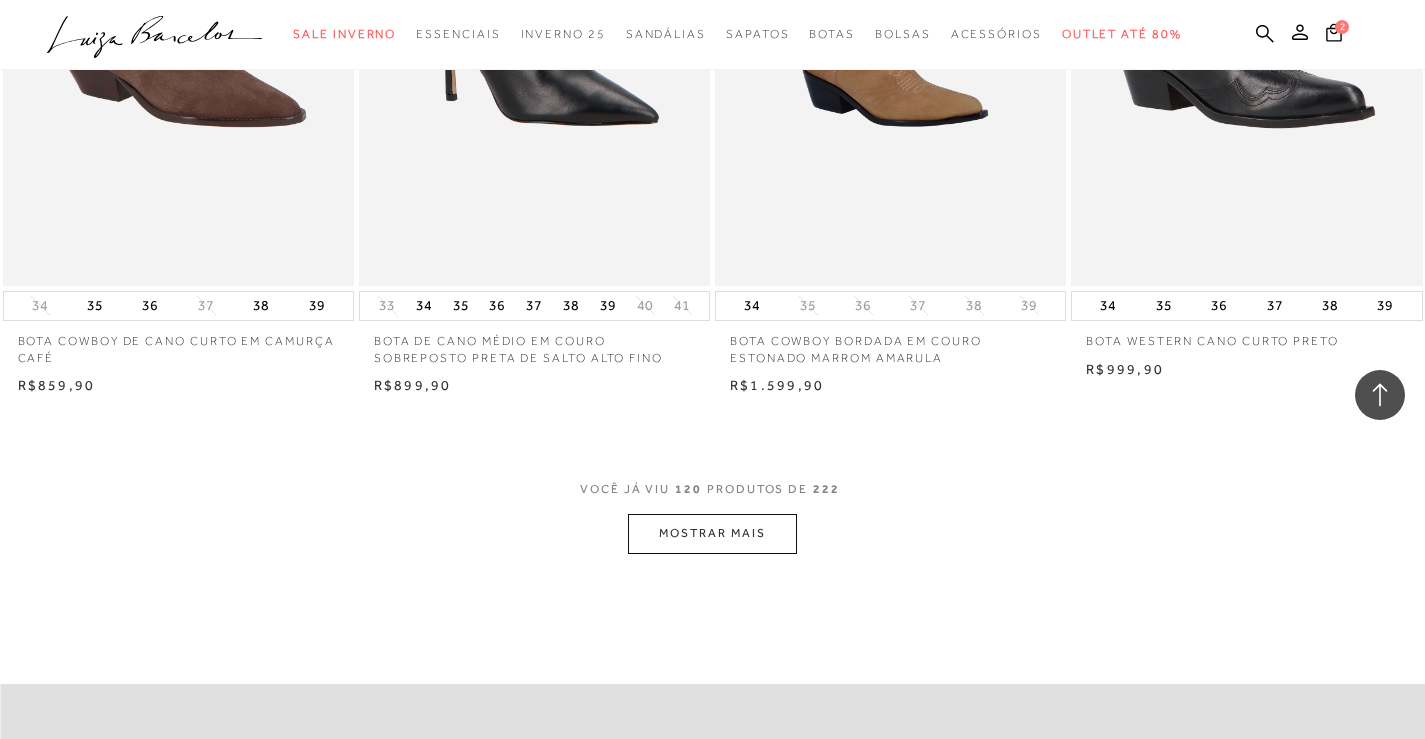 click on "MOSTRAR MAIS" at bounding box center [712, 533] 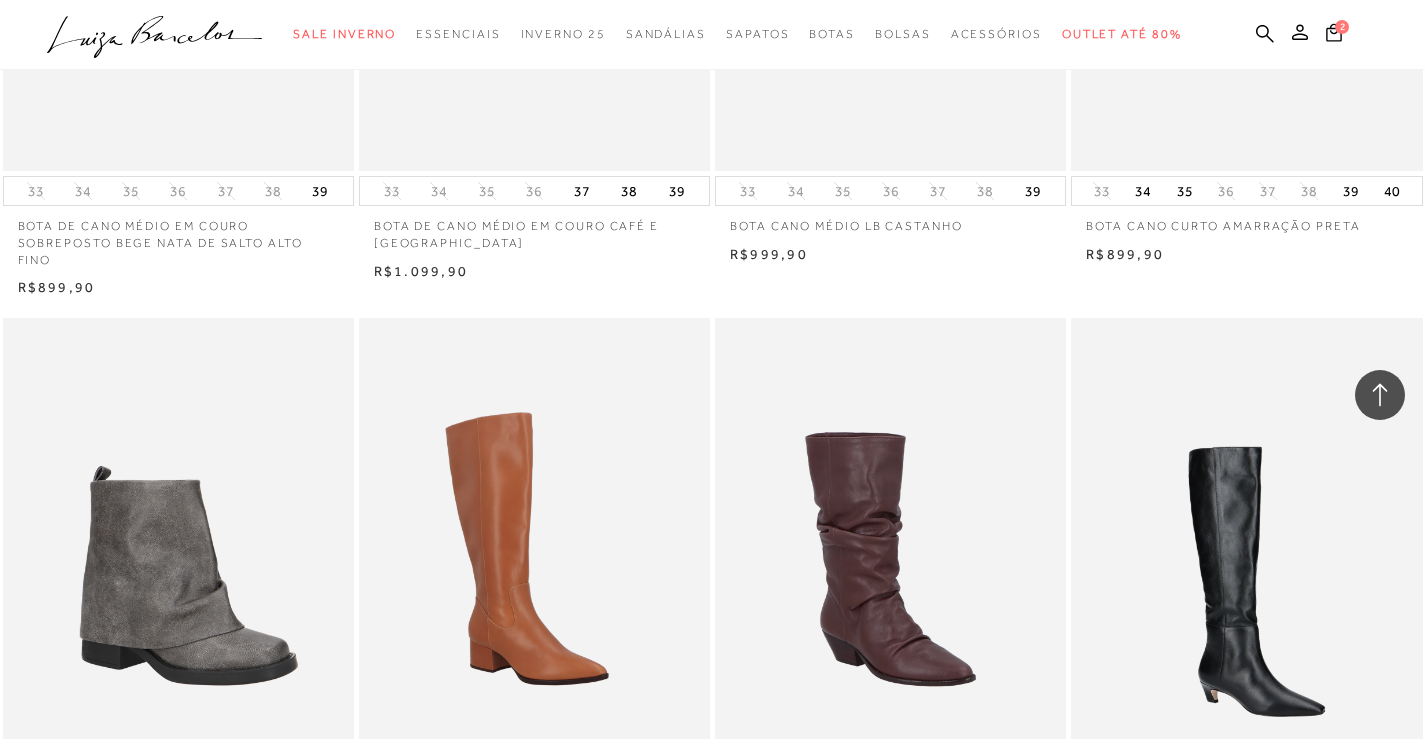 scroll, scrollTop: 23600, scrollLeft: 0, axis: vertical 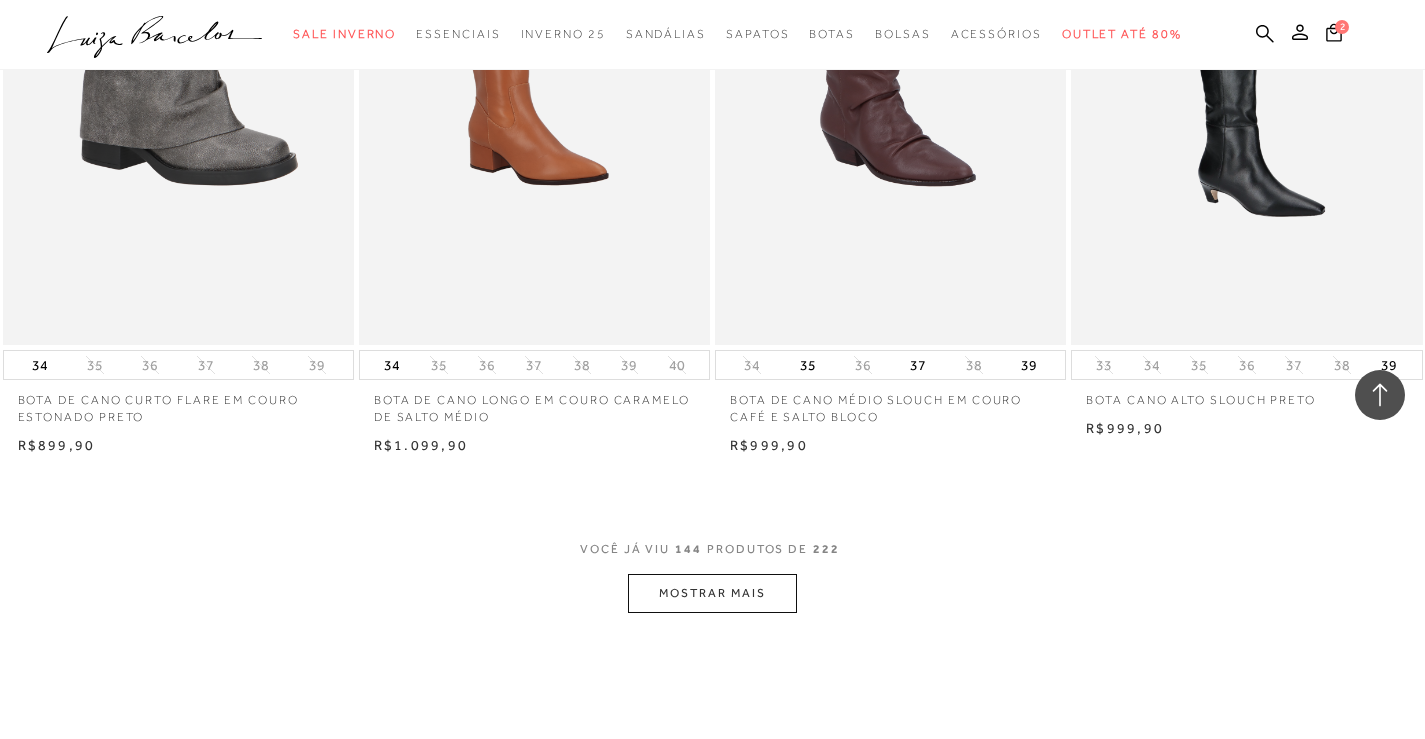 click on "MOSTRAR MAIS" at bounding box center [712, 593] 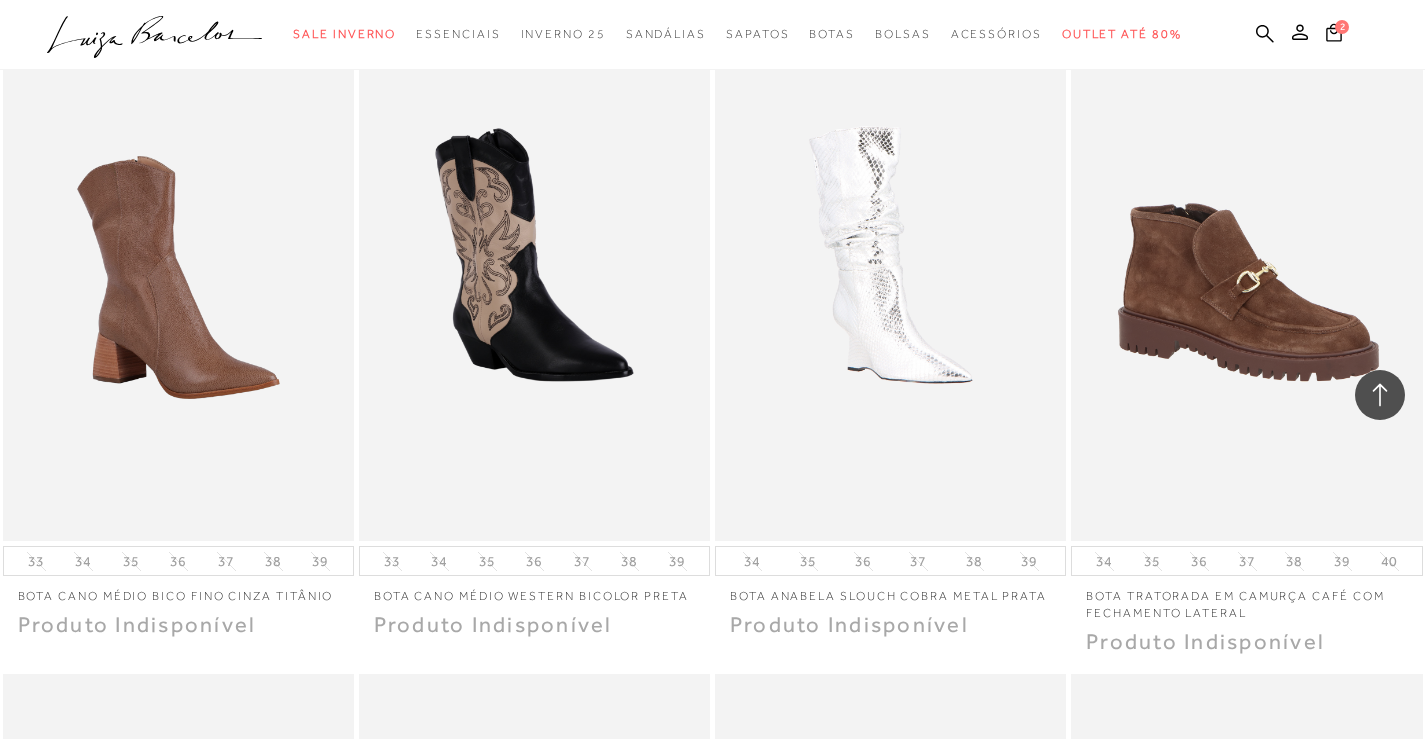scroll, scrollTop: 26100, scrollLeft: 0, axis: vertical 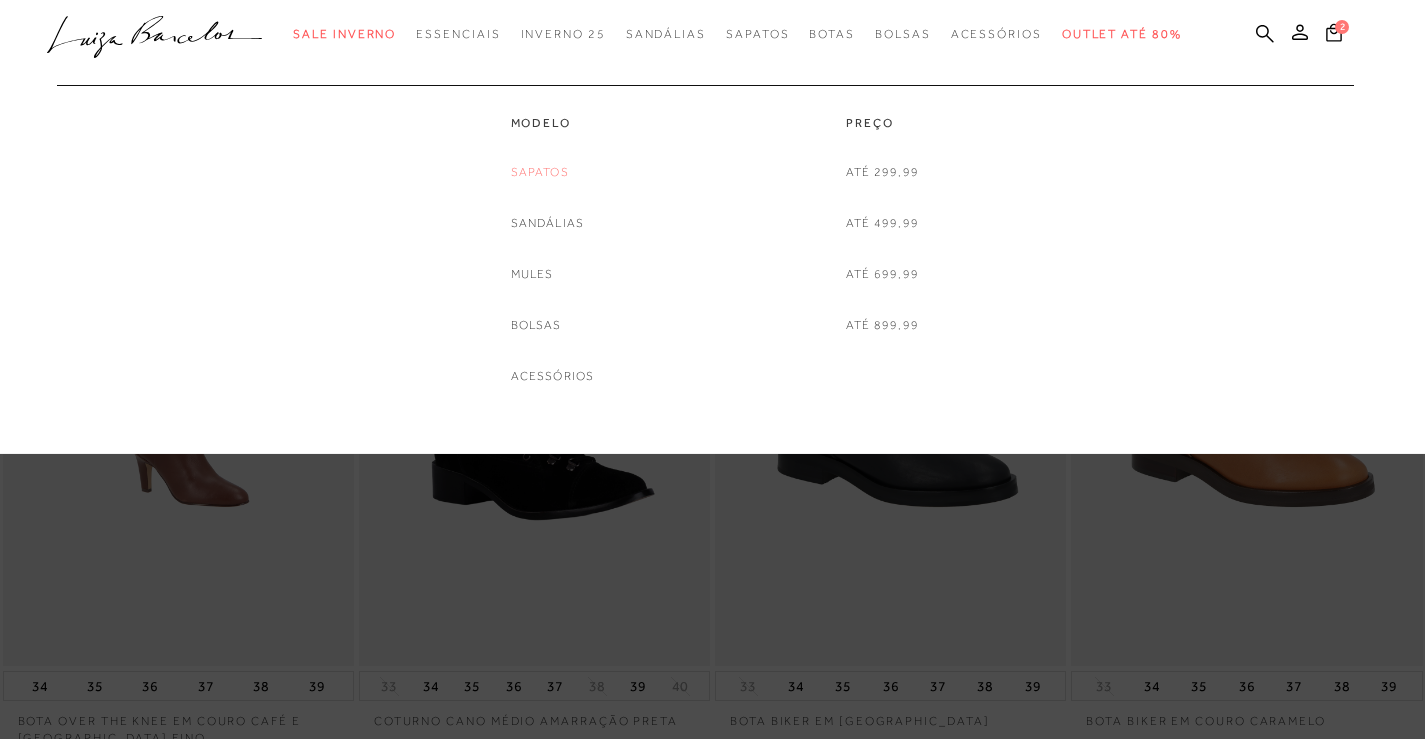 click on "Sapatos" at bounding box center [540, 172] 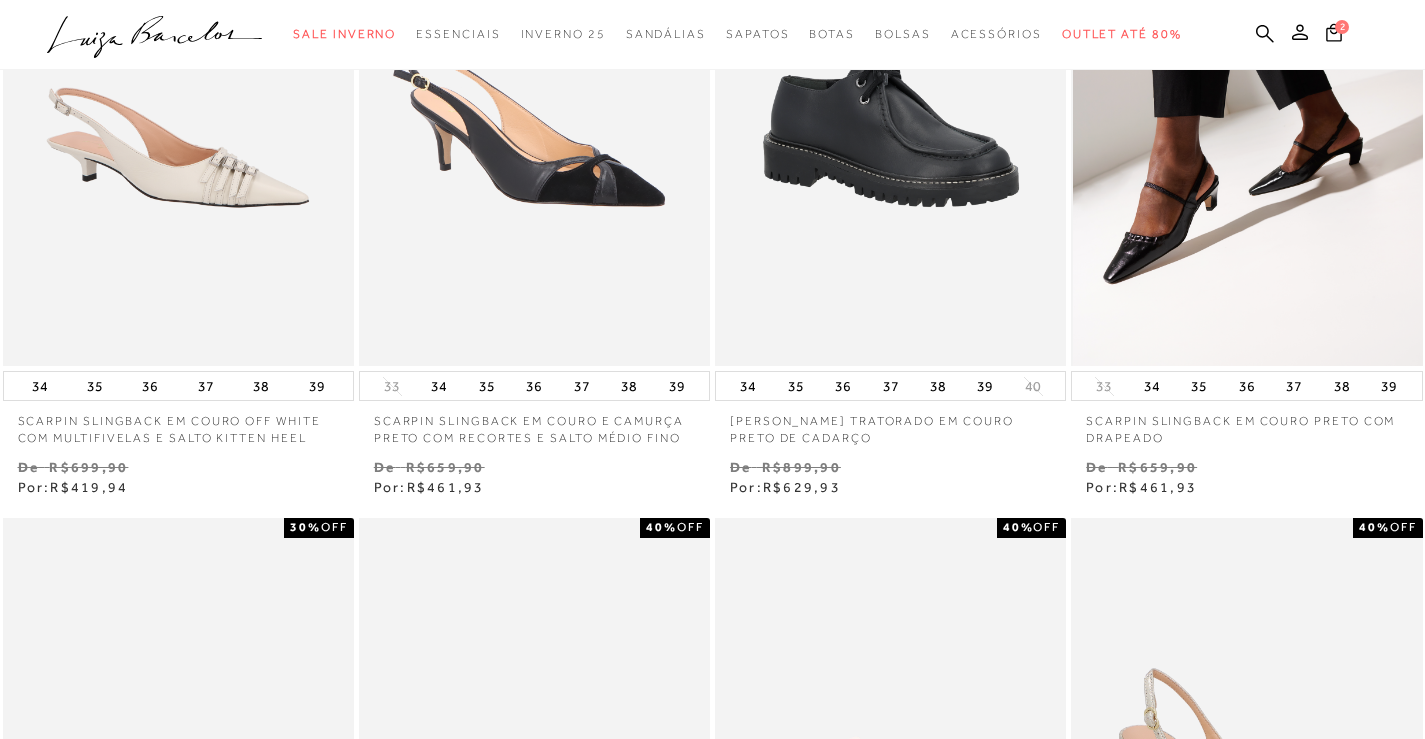 scroll, scrollTop: 0, scrollLeft: 0, axis: both 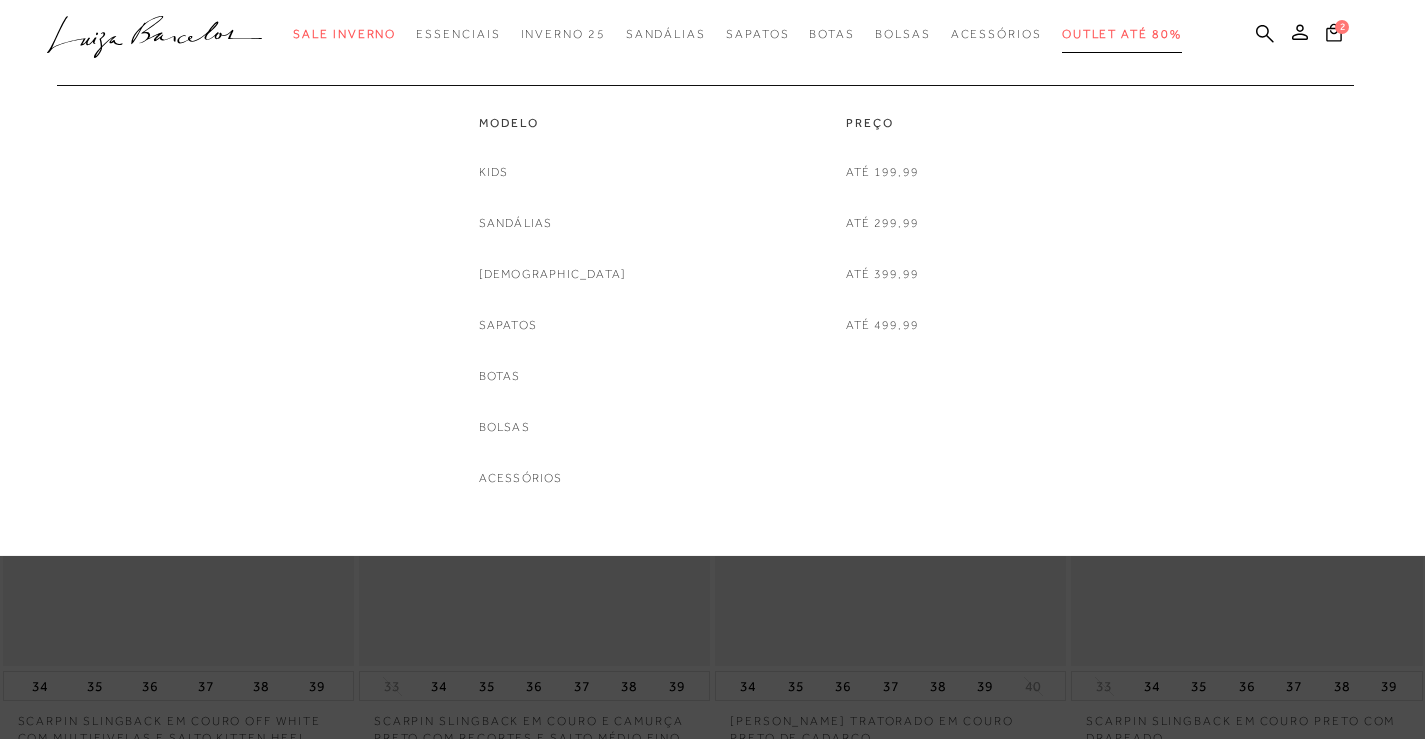 click on "Outlet até 80%" at bounding box center [1122, 34] 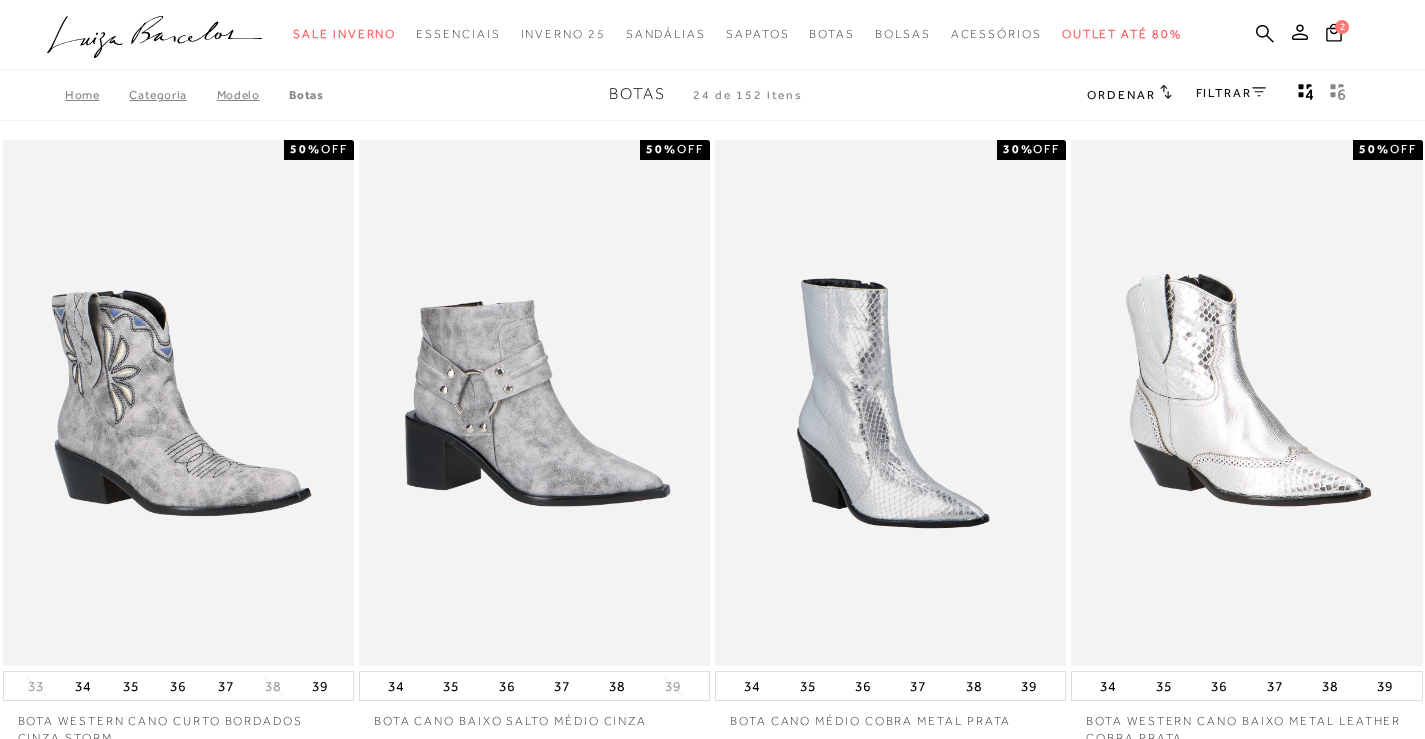 scroll, scrollTop: 0, scrollLeft: 0, axis: both 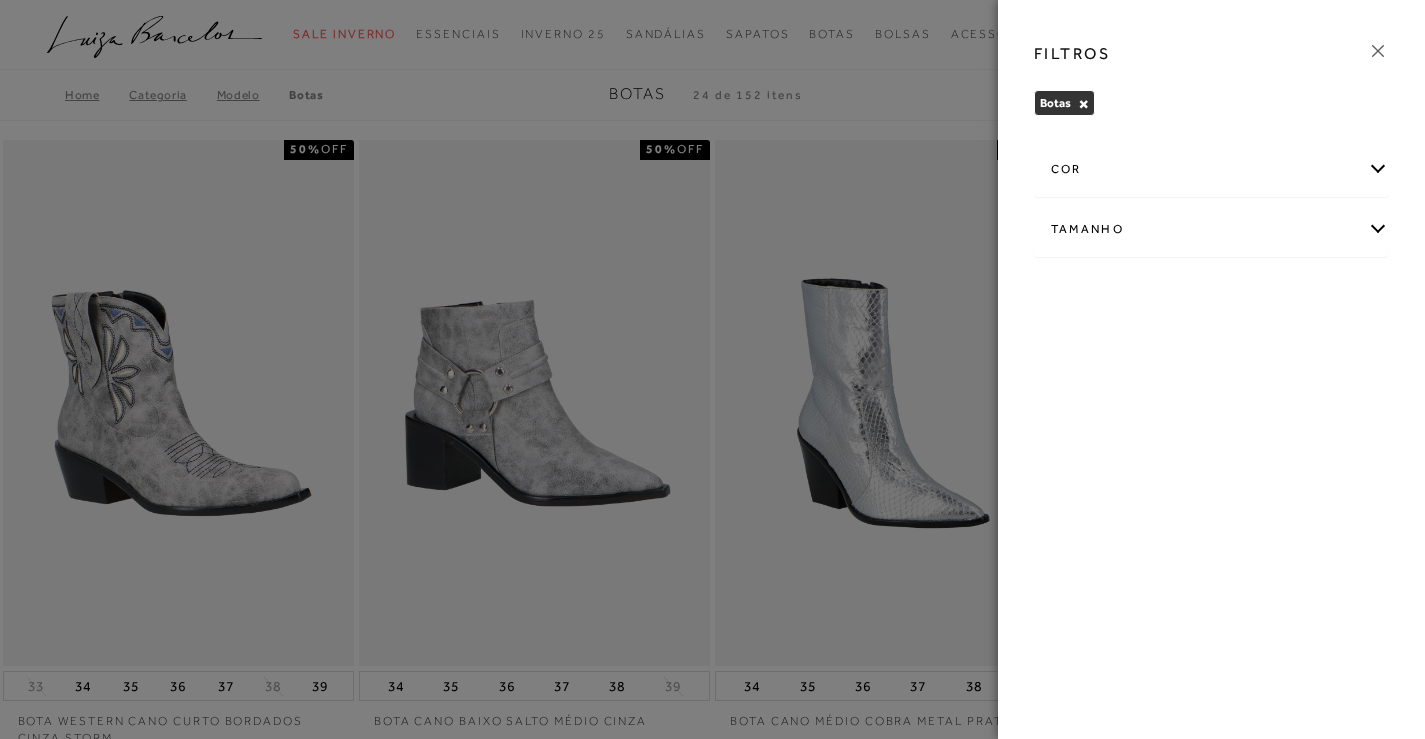 click on "Tamanho" at bounding box center (1212, 229) 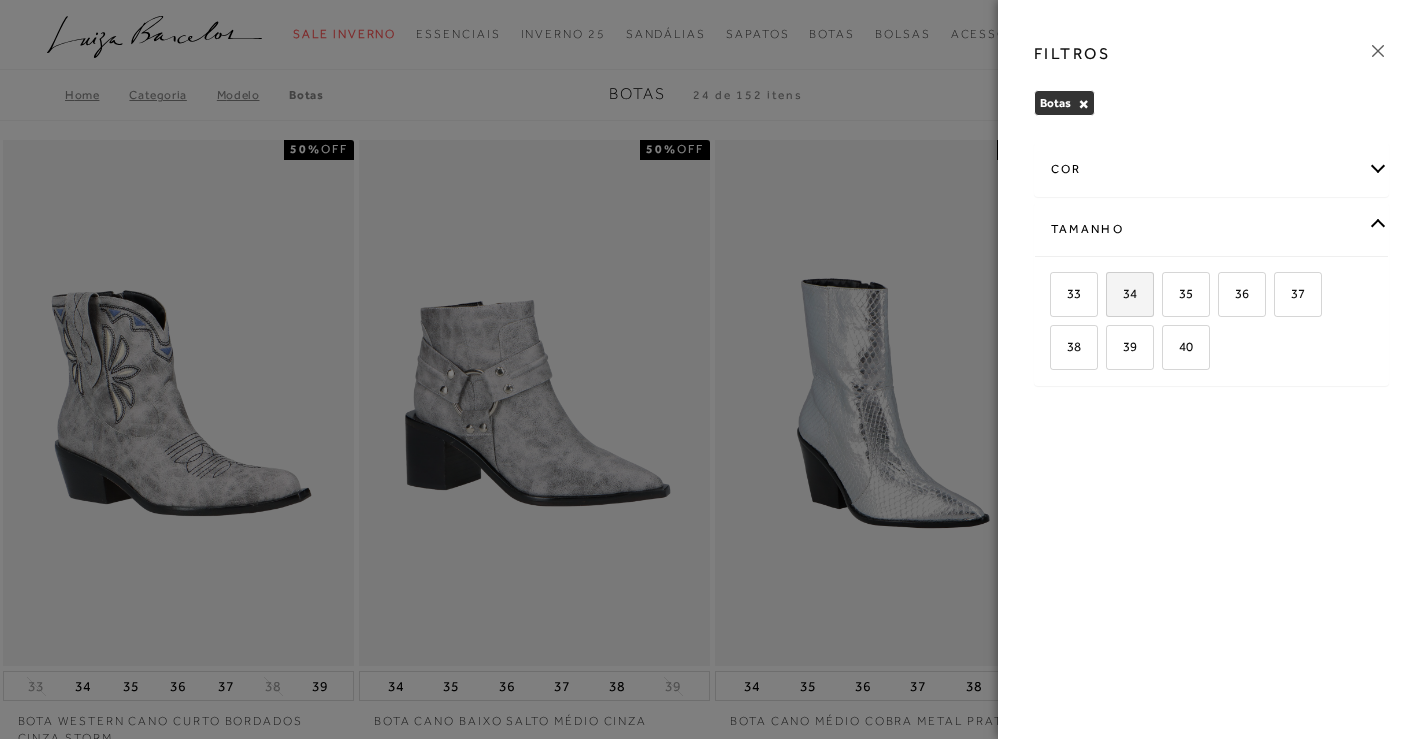 click on "34" at bounding box center (1122, 293) 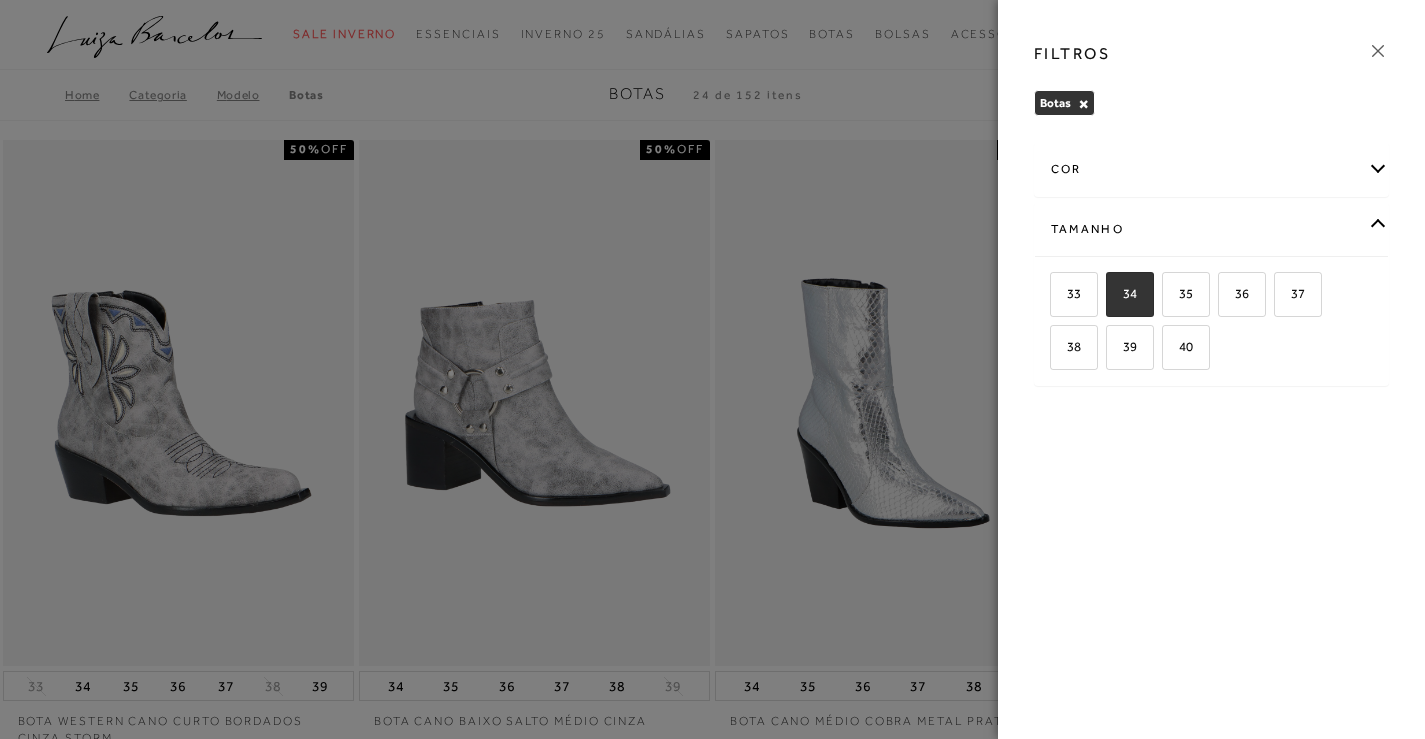 checkbox on "true" 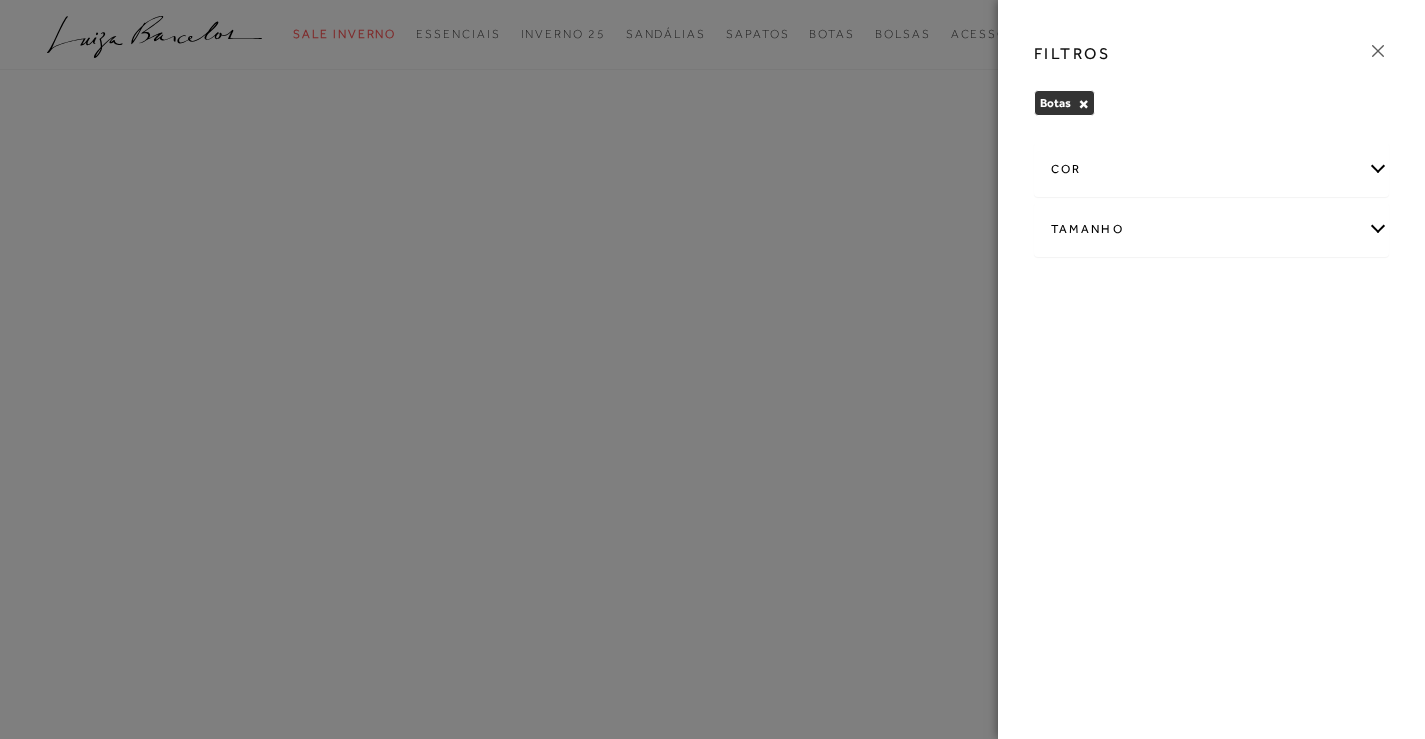 click 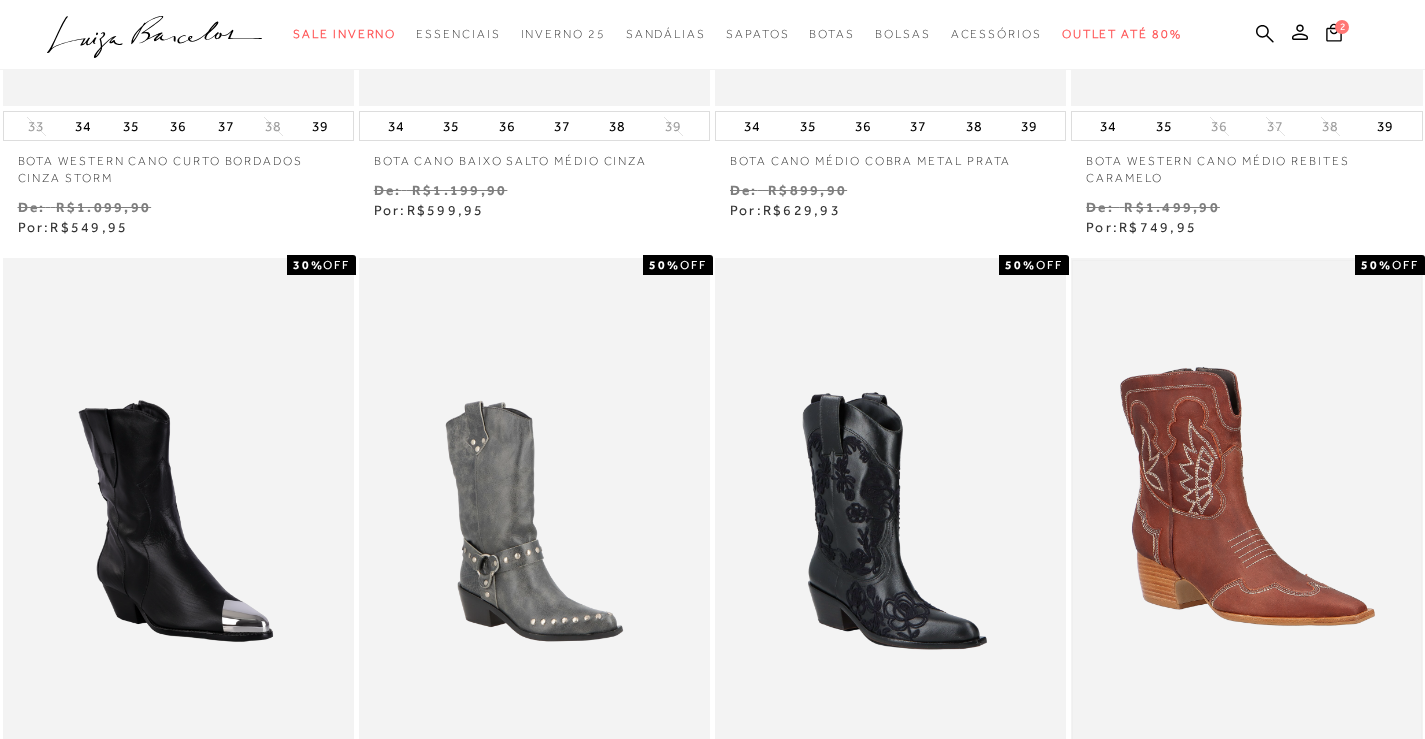 scroll, scrollTop: 900, scrollLeft: 0, axis: vertical 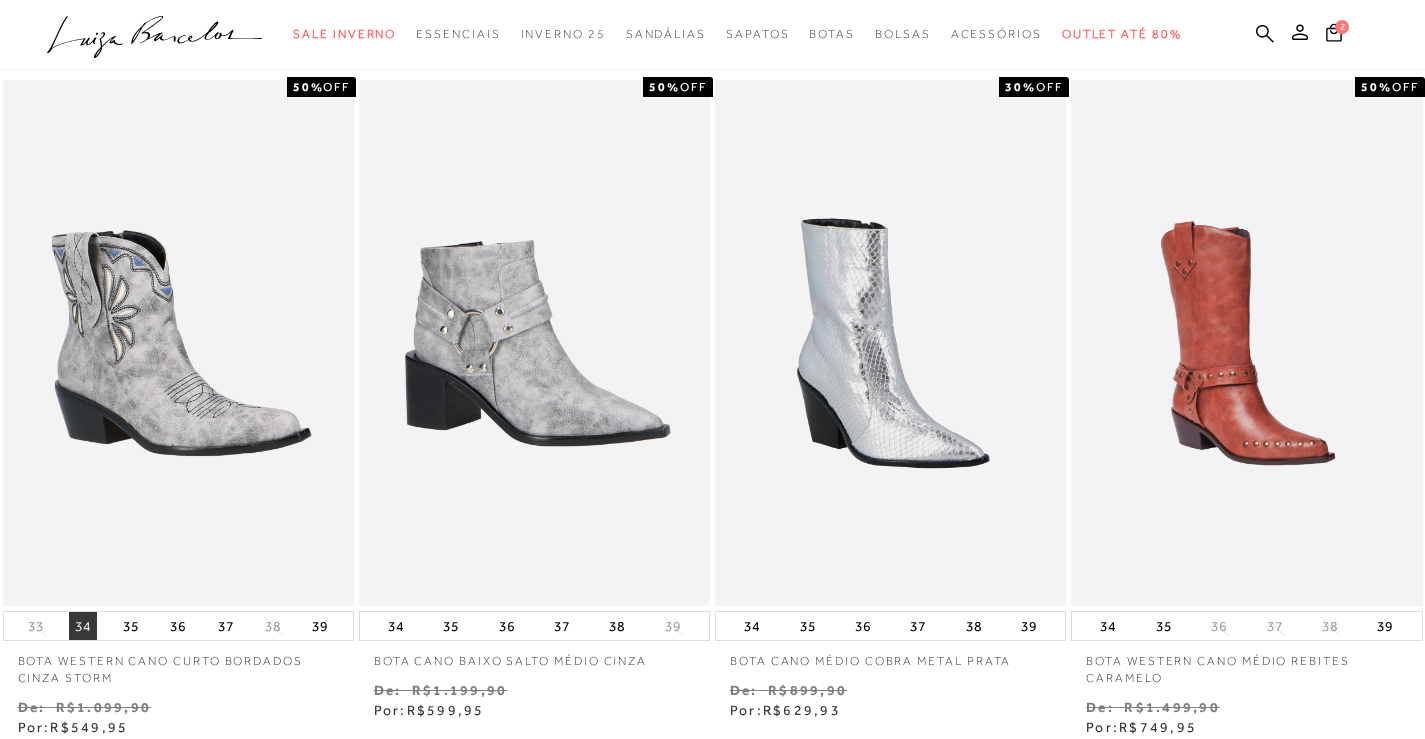 click on "34" at bounding box center (83, 626) 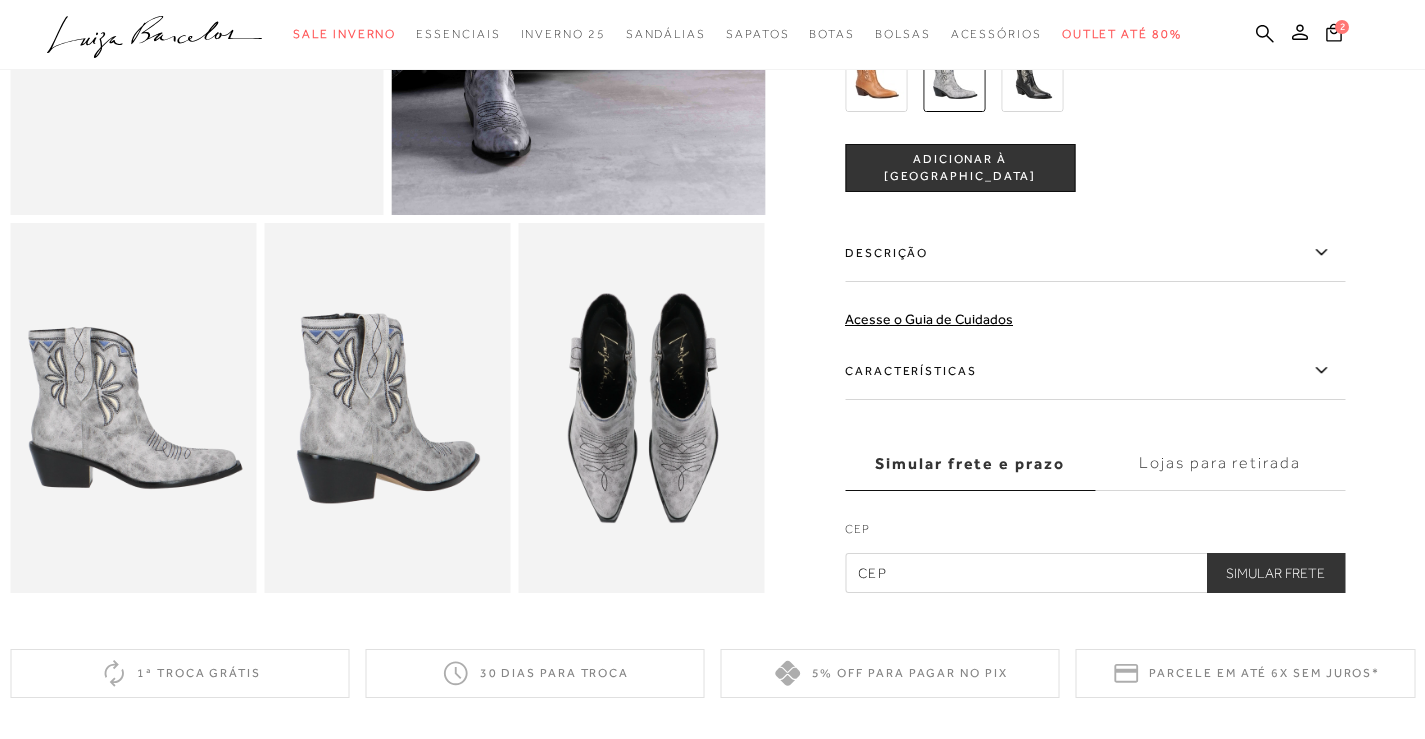 scroll, scrollTop: 300, scrollLeft: 0, axis: vertical 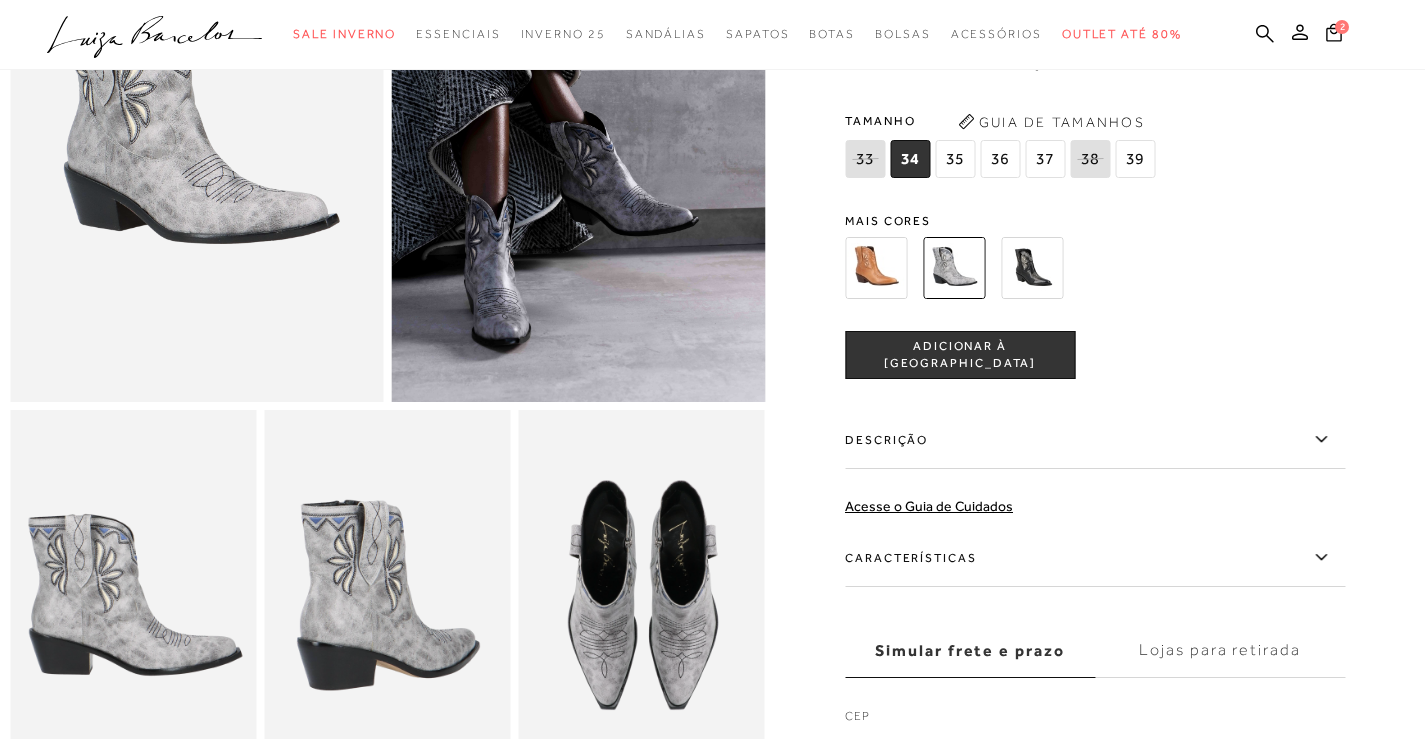 click on "ADICIONAR À SACOLA" at bounding box center (960, 354) 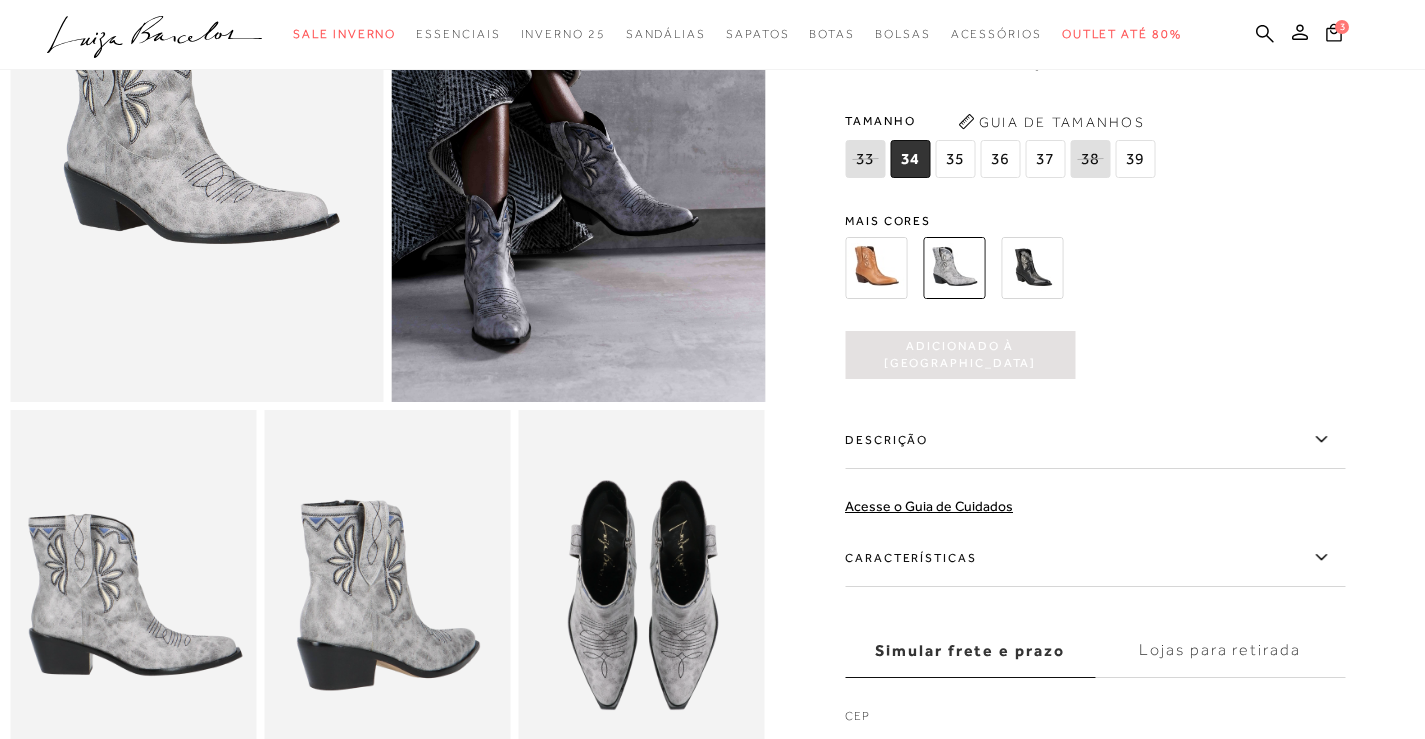 type 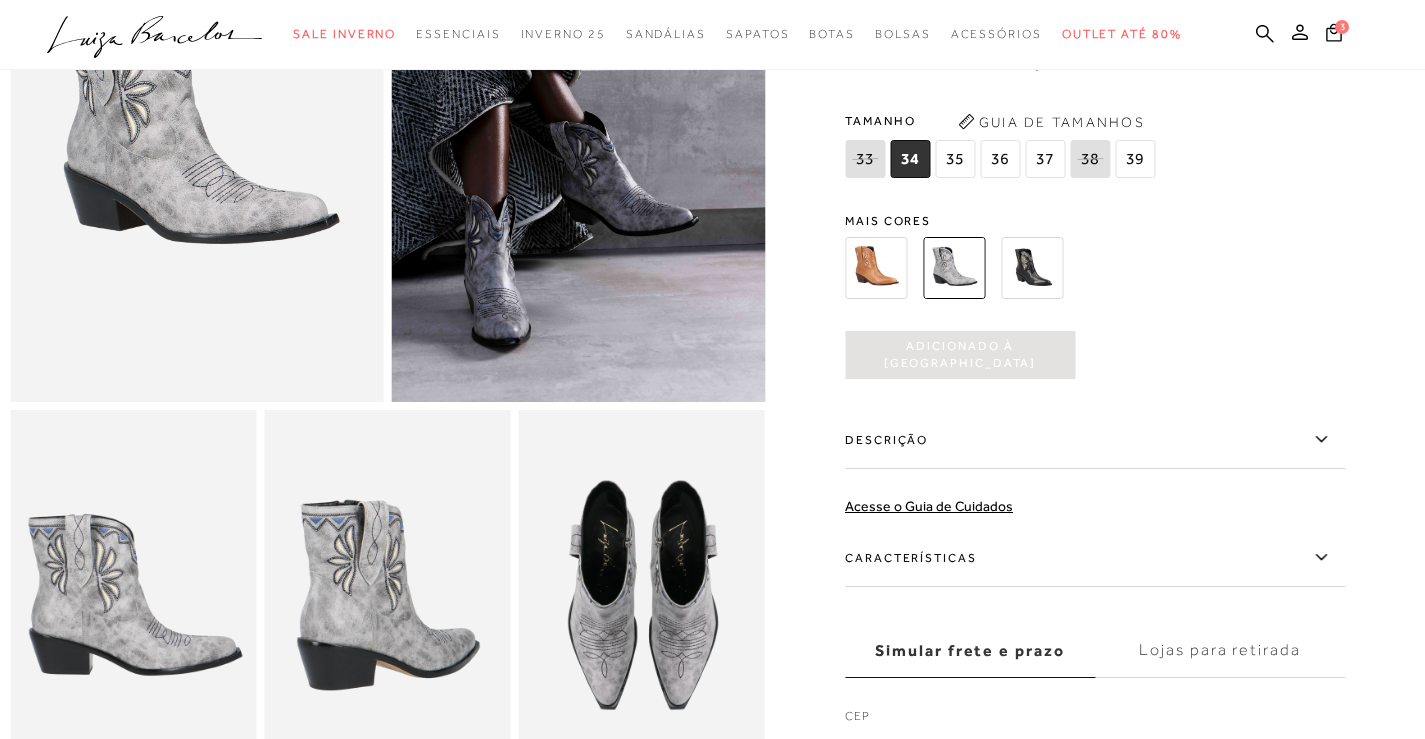 click on "Adicionado à sacola" at bounding box center (960, 355) 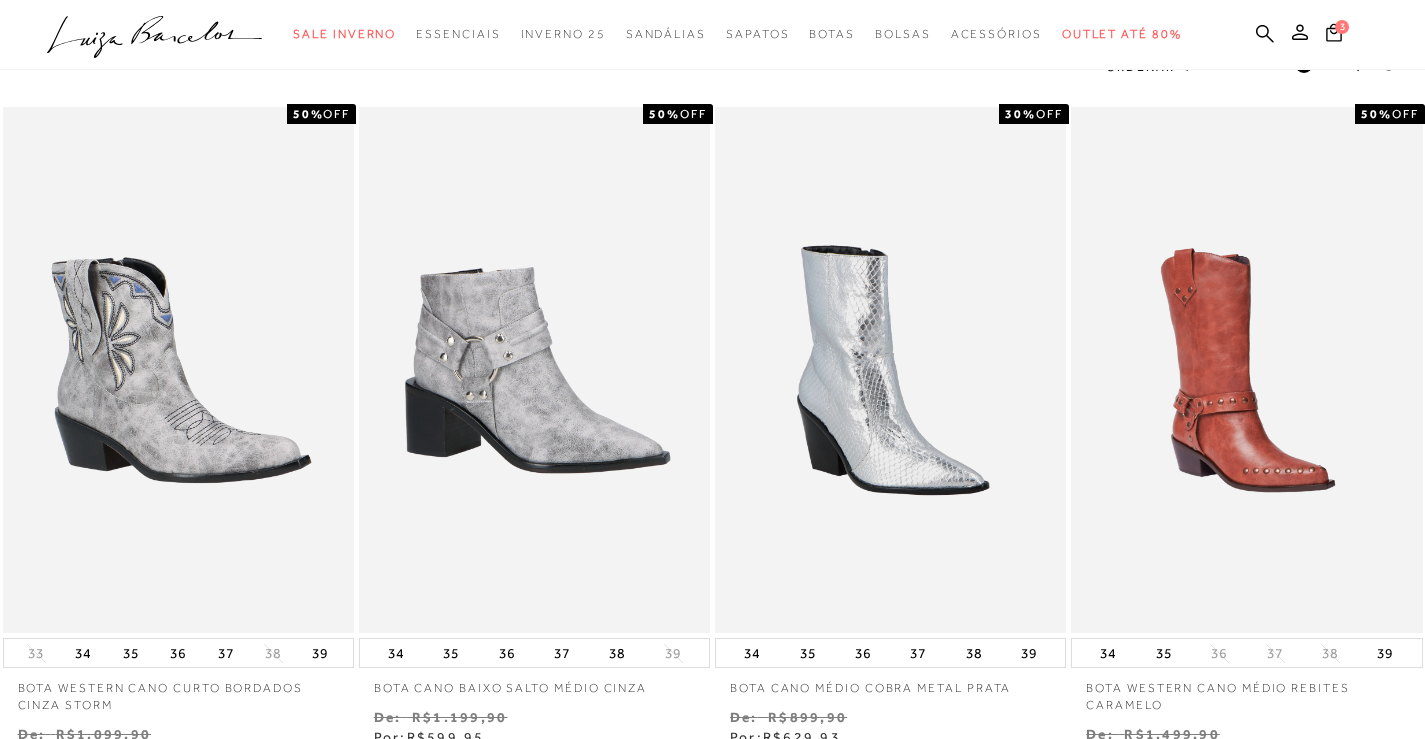 scroll, scrollTop: 0, scrollLeft: 0, axis: both 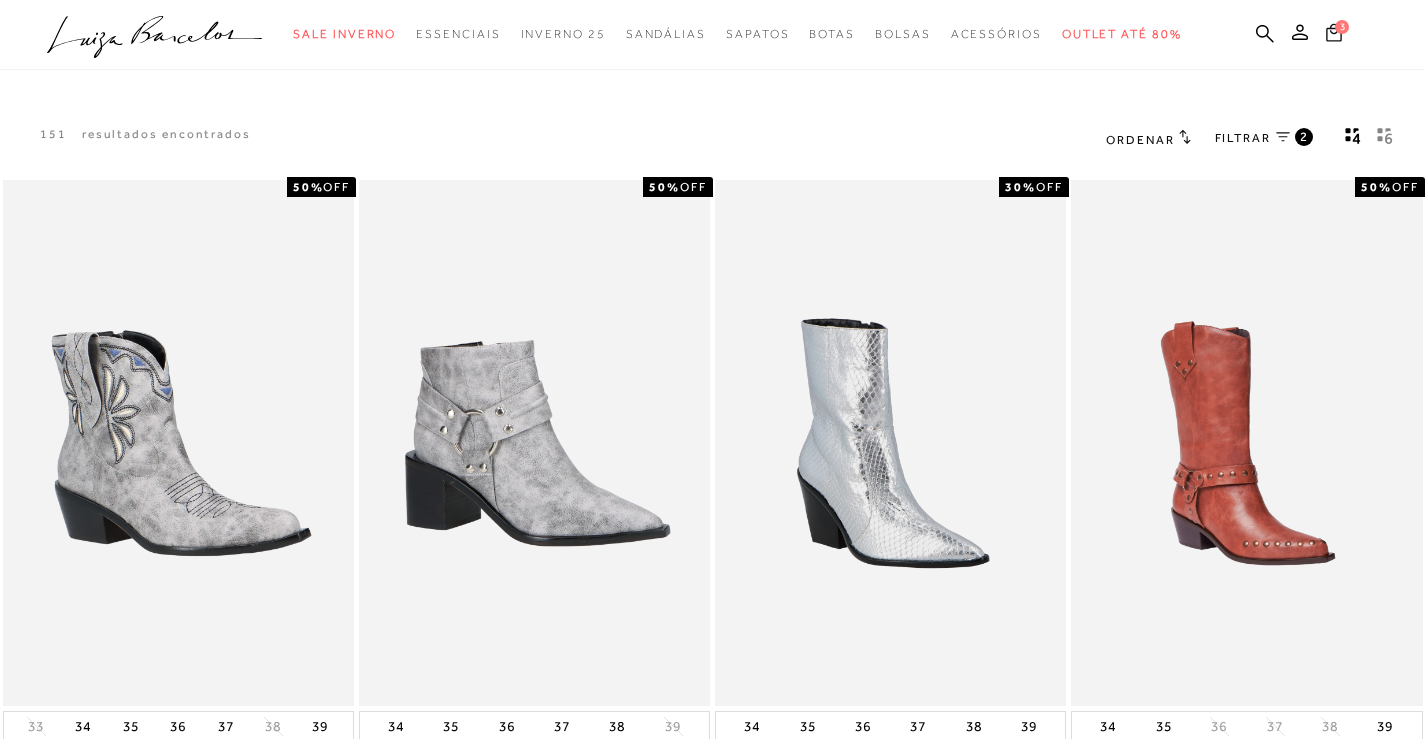 click on "3" at bounding box center [1342, 27] 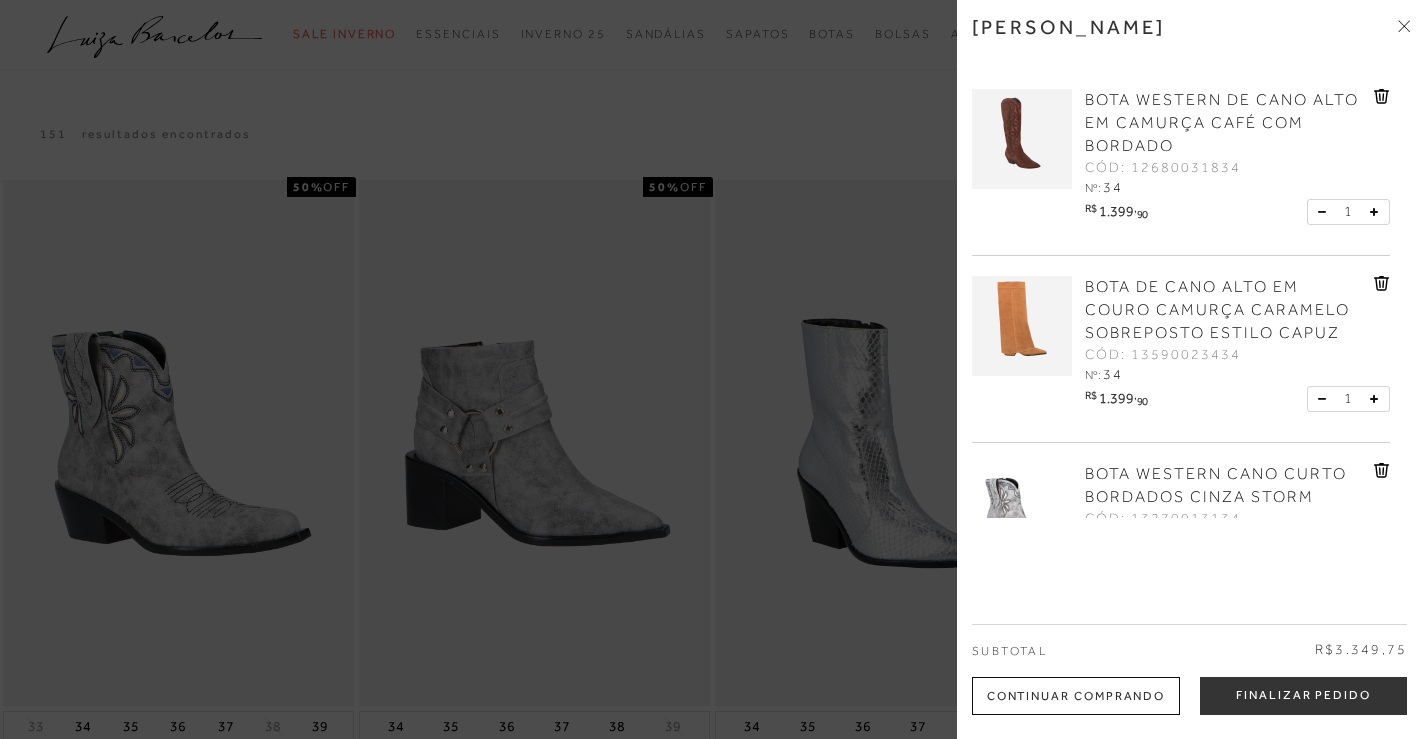 scroll, scrollTop: 100, scrollLeft: 0, axis: vertical 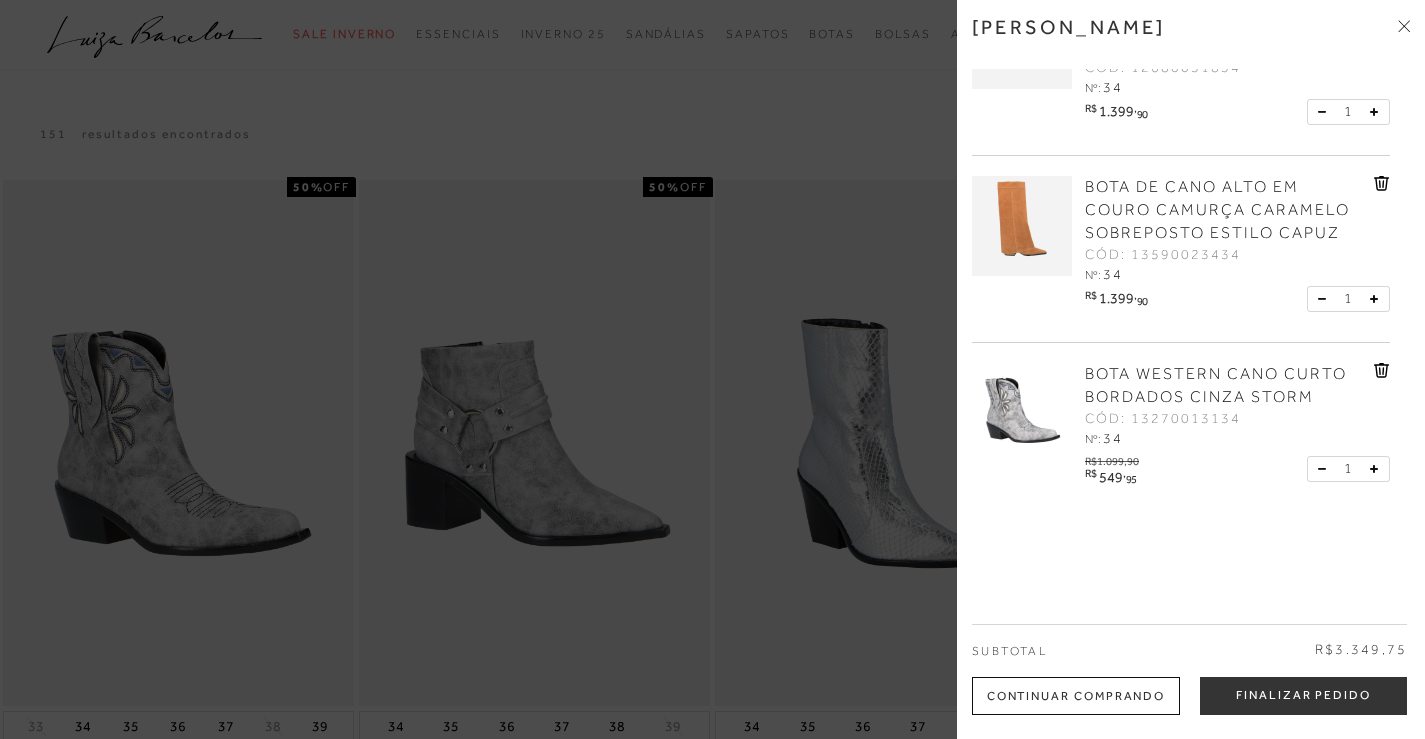 click 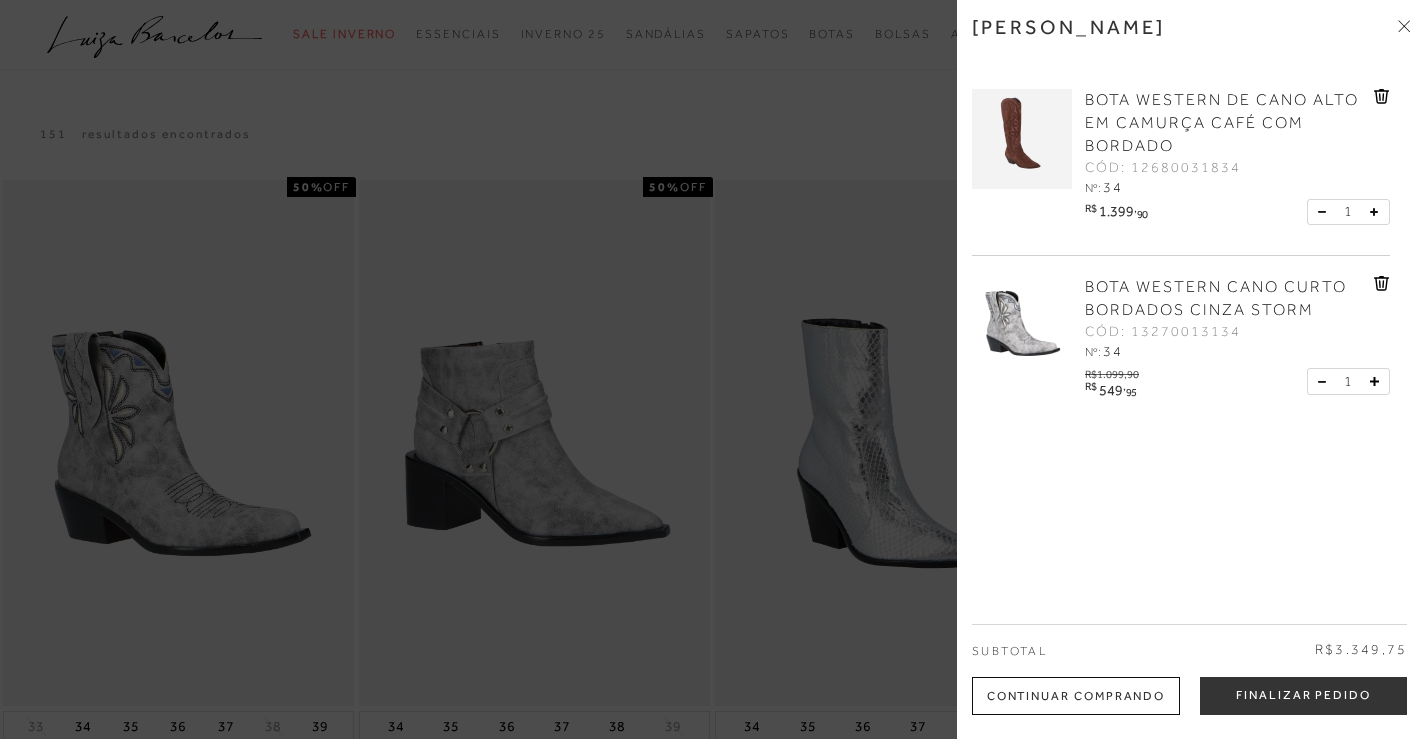 scroll, scrollTop: 0, scrollLeft: 0, axis: both 